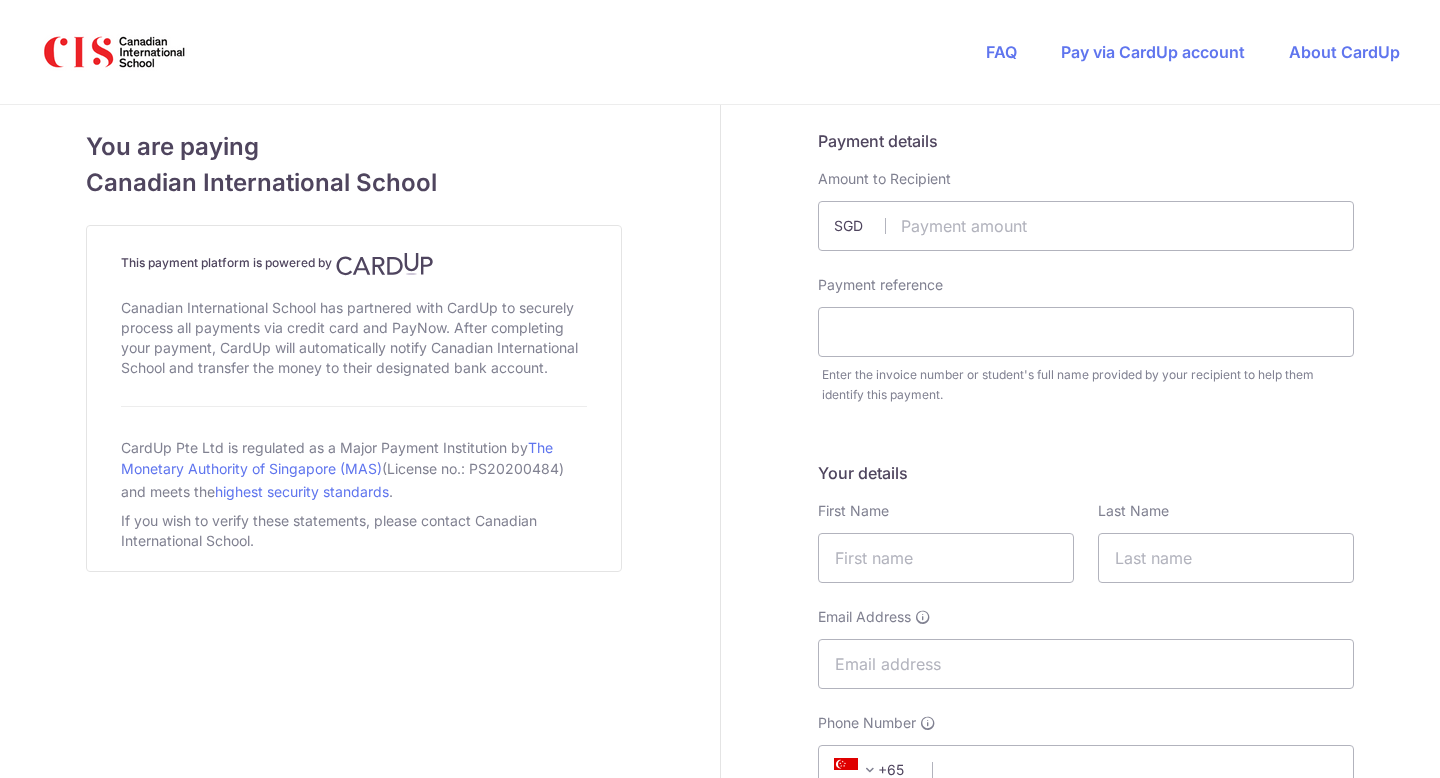 scroll, scrollTop: 0, scrollLeft: 0, axis: both 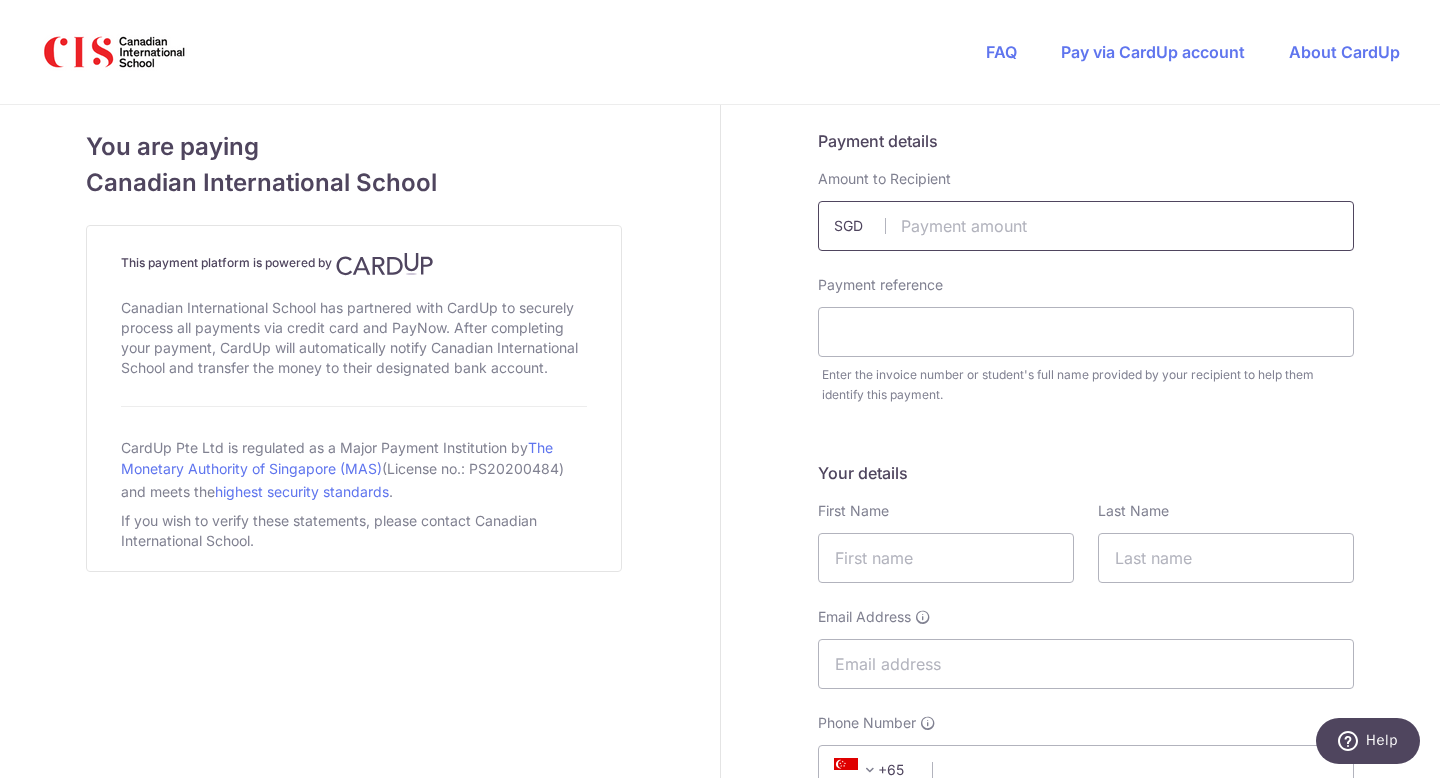 click at bounding box center [1086, 226] 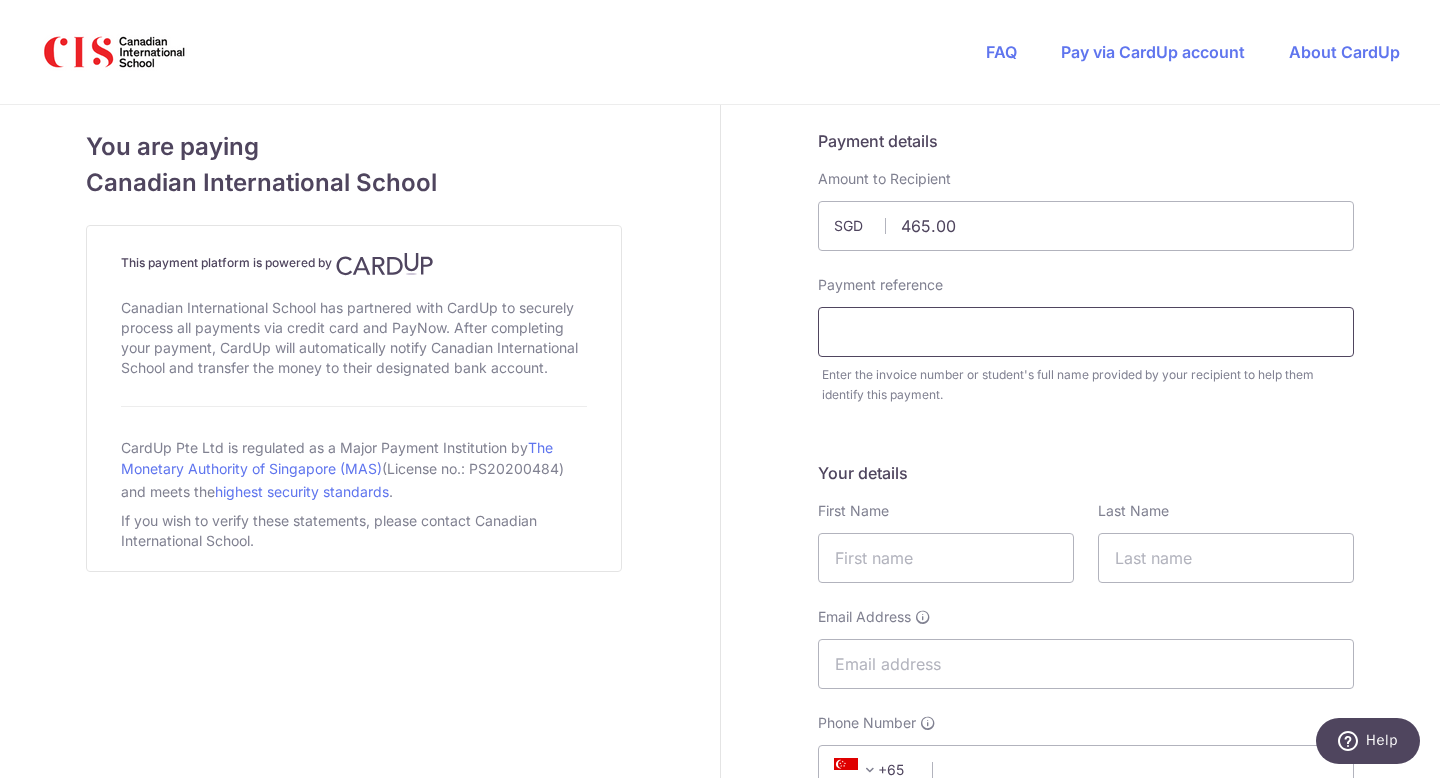 click at bounding box center (1086, 332) 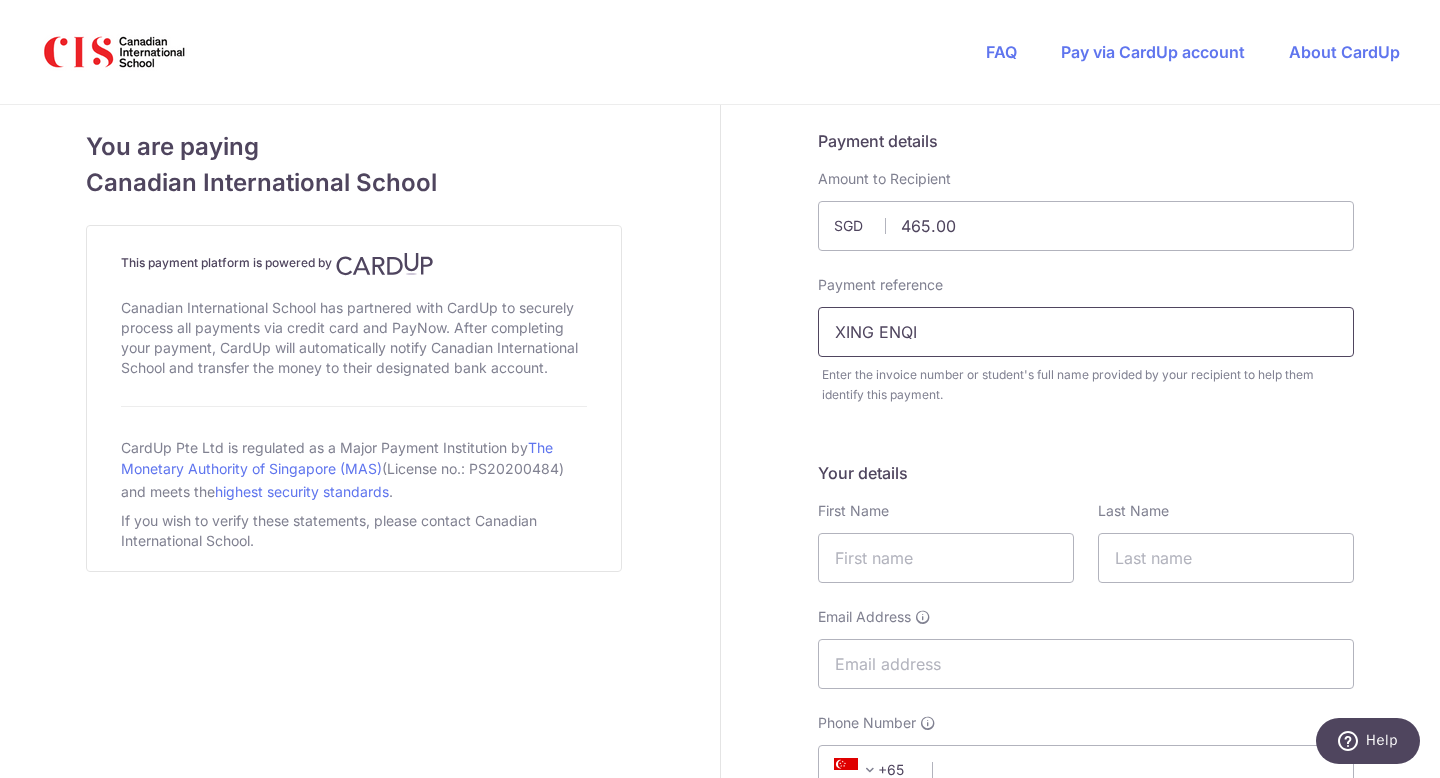 scroll, scrollTop: 148, scrollLeft: 0, axis: vertical 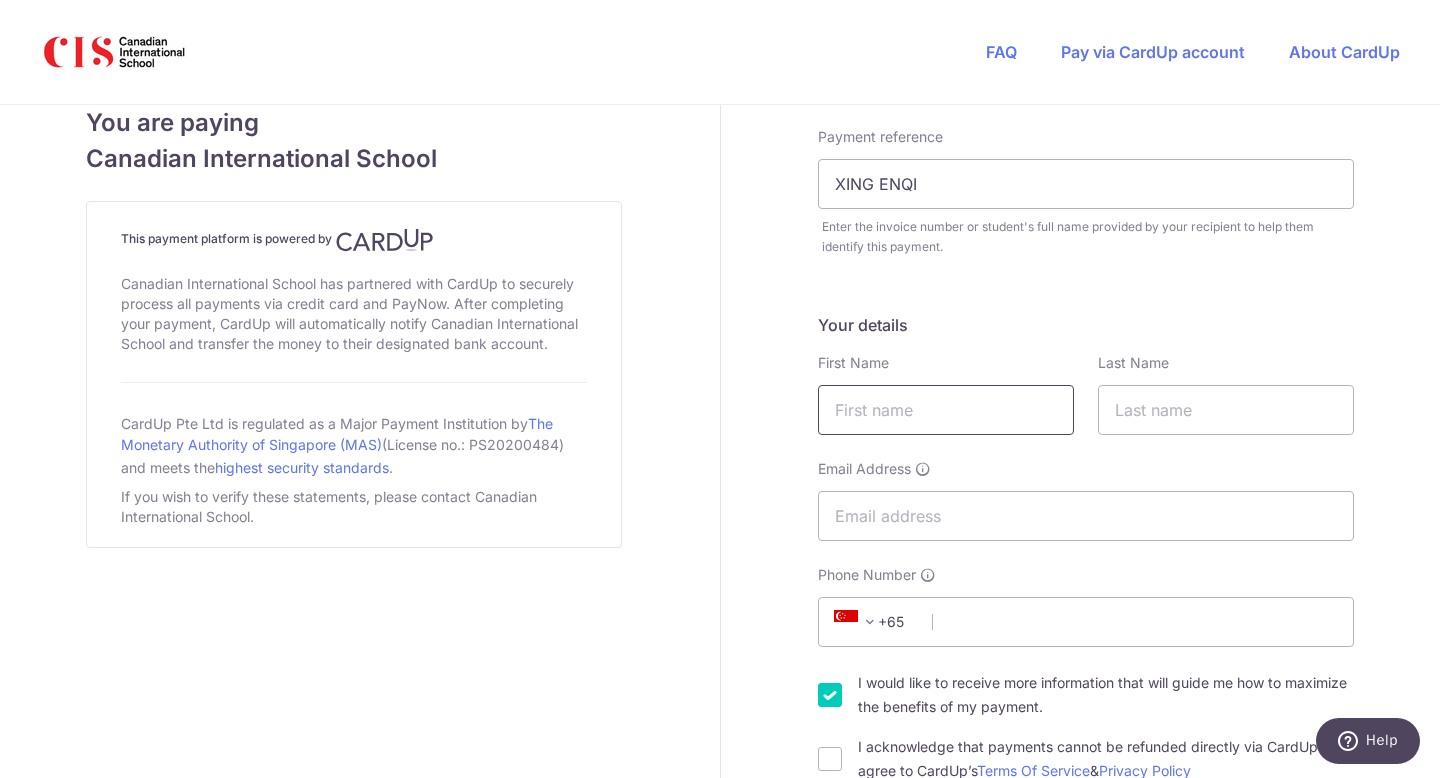click at bounding box center (946, 410) 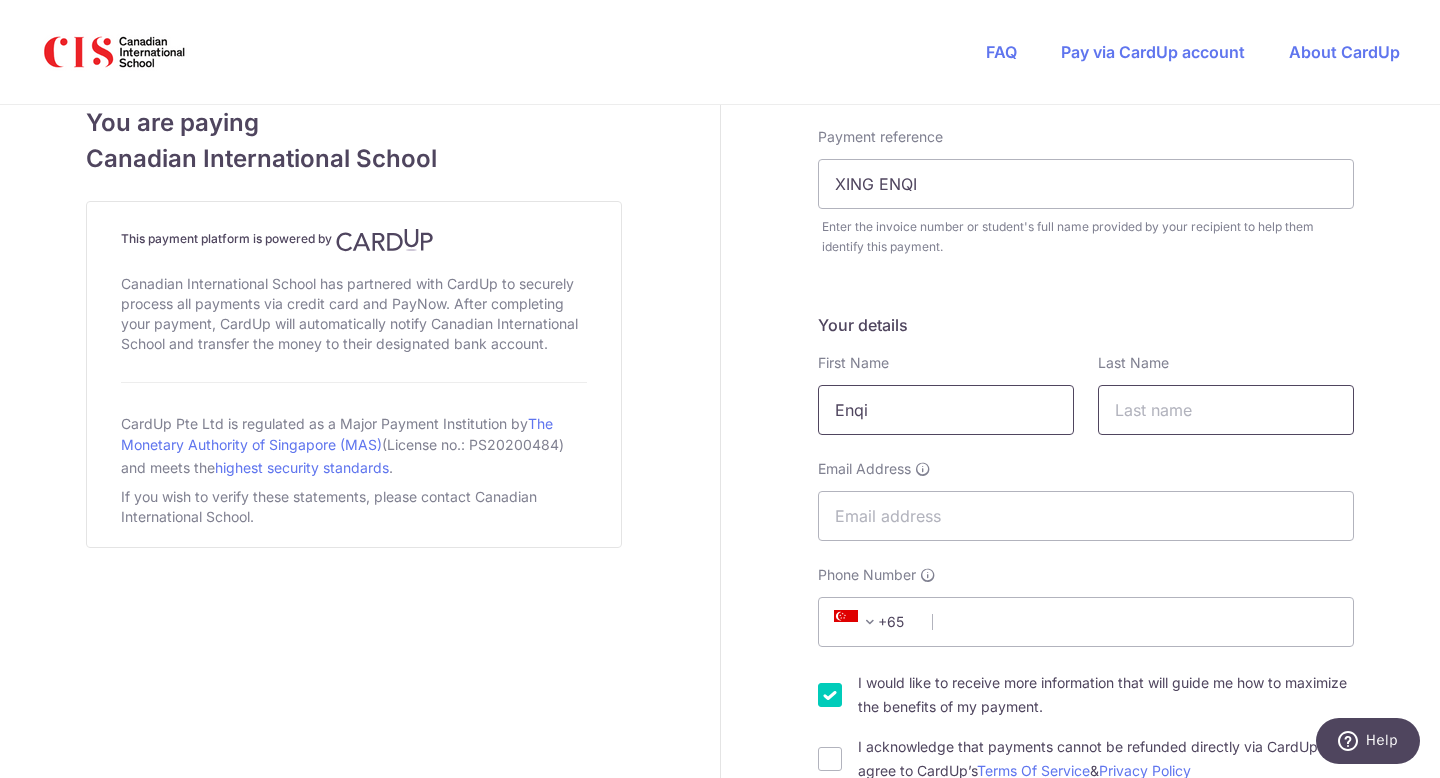 type on "Xing" 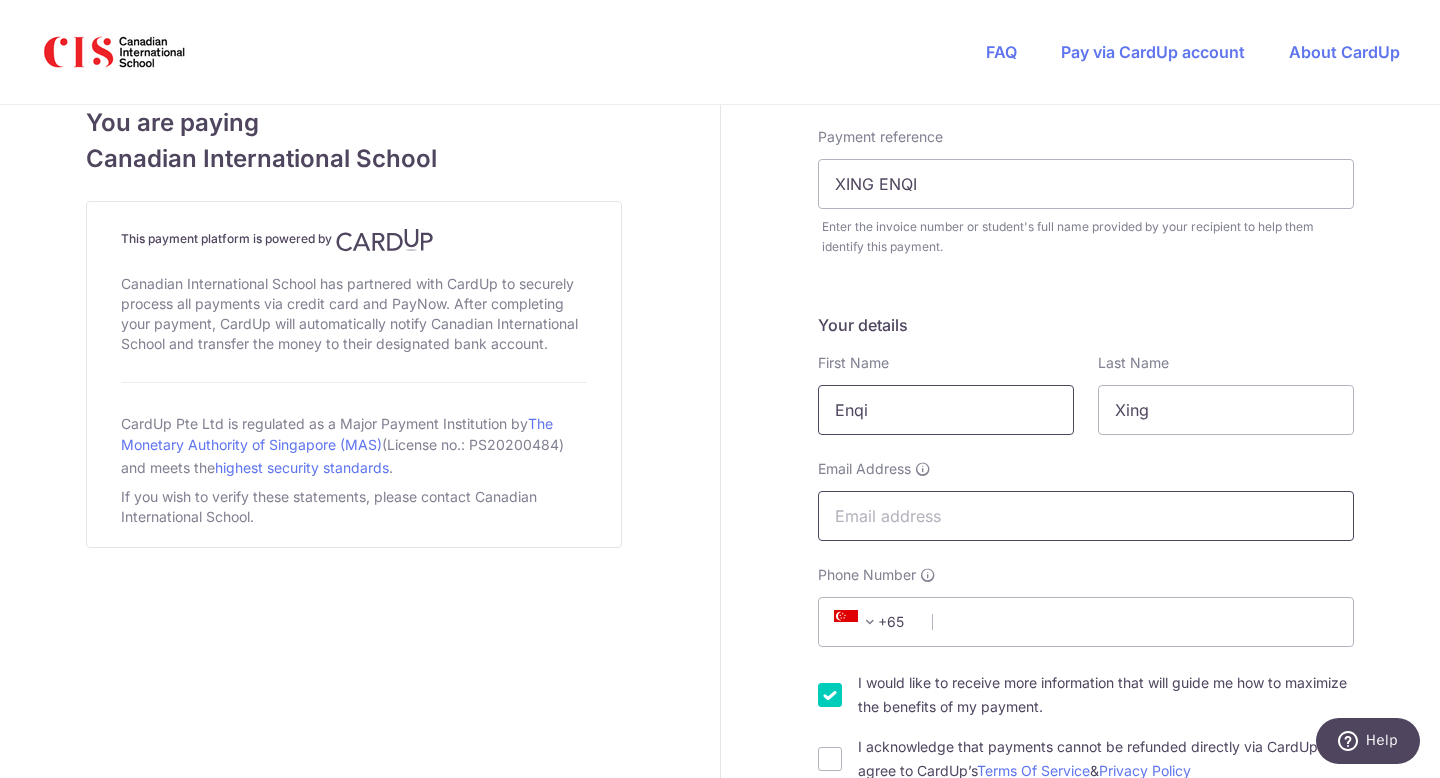type on "[EMAIL_ADDRESS][DOMAIN_NAME]" 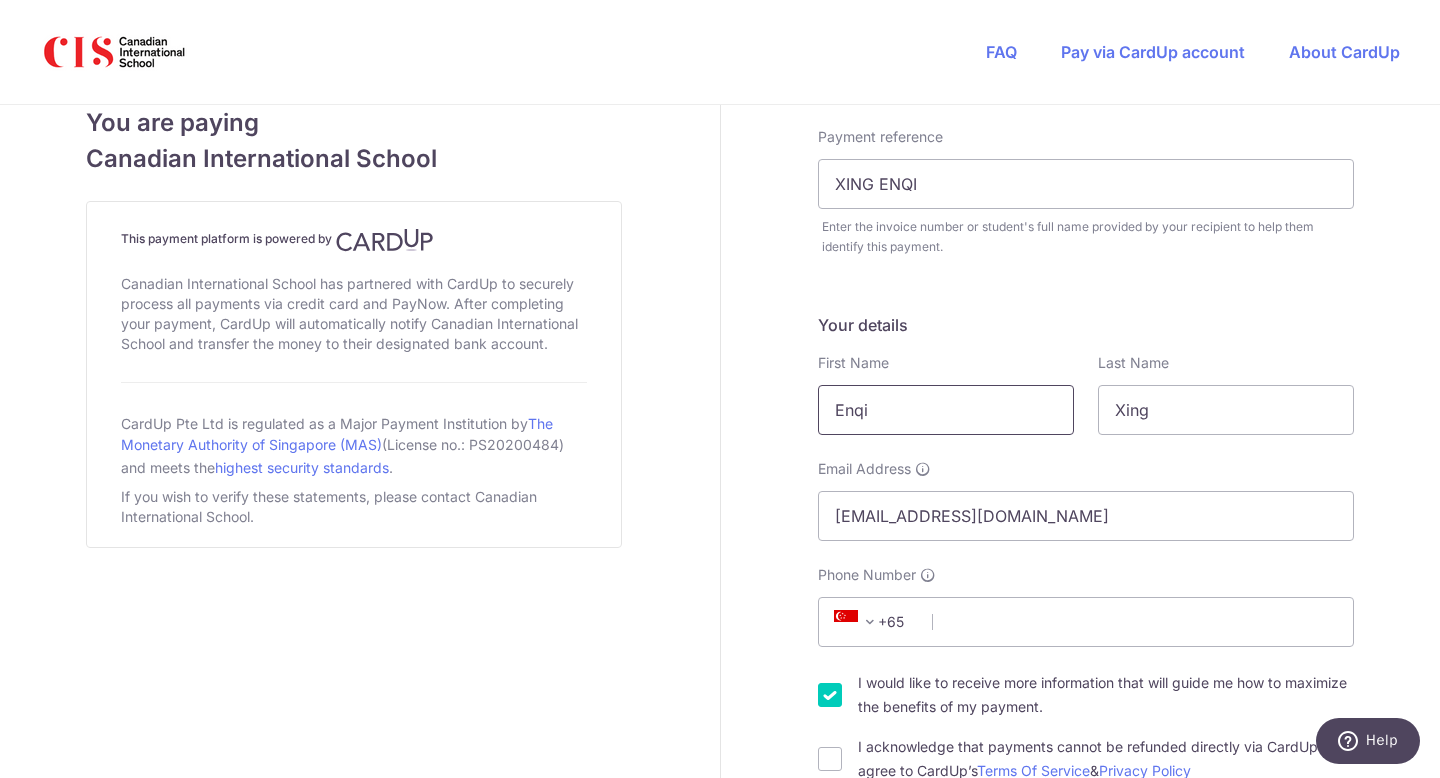 select on "65" 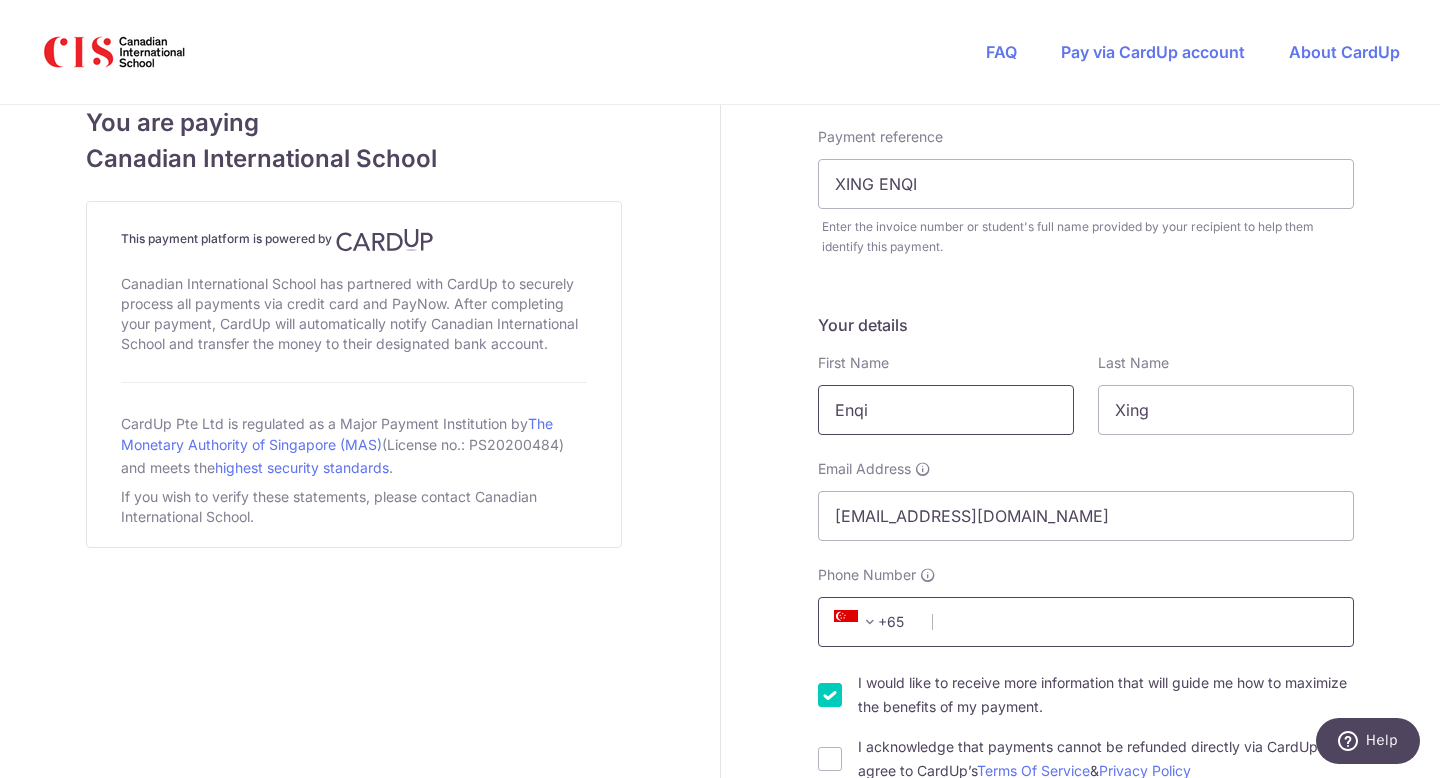 type on "85021030" 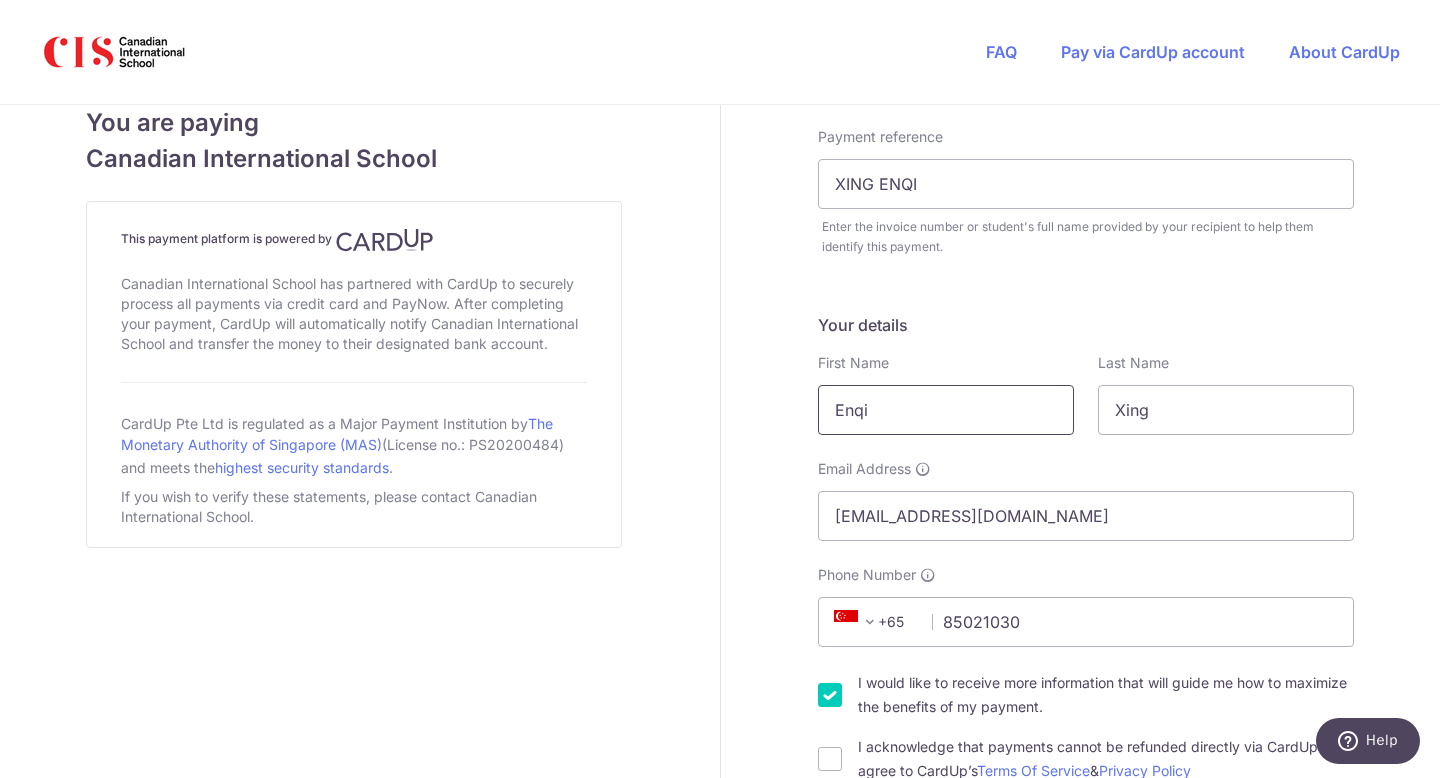 type on "129960" 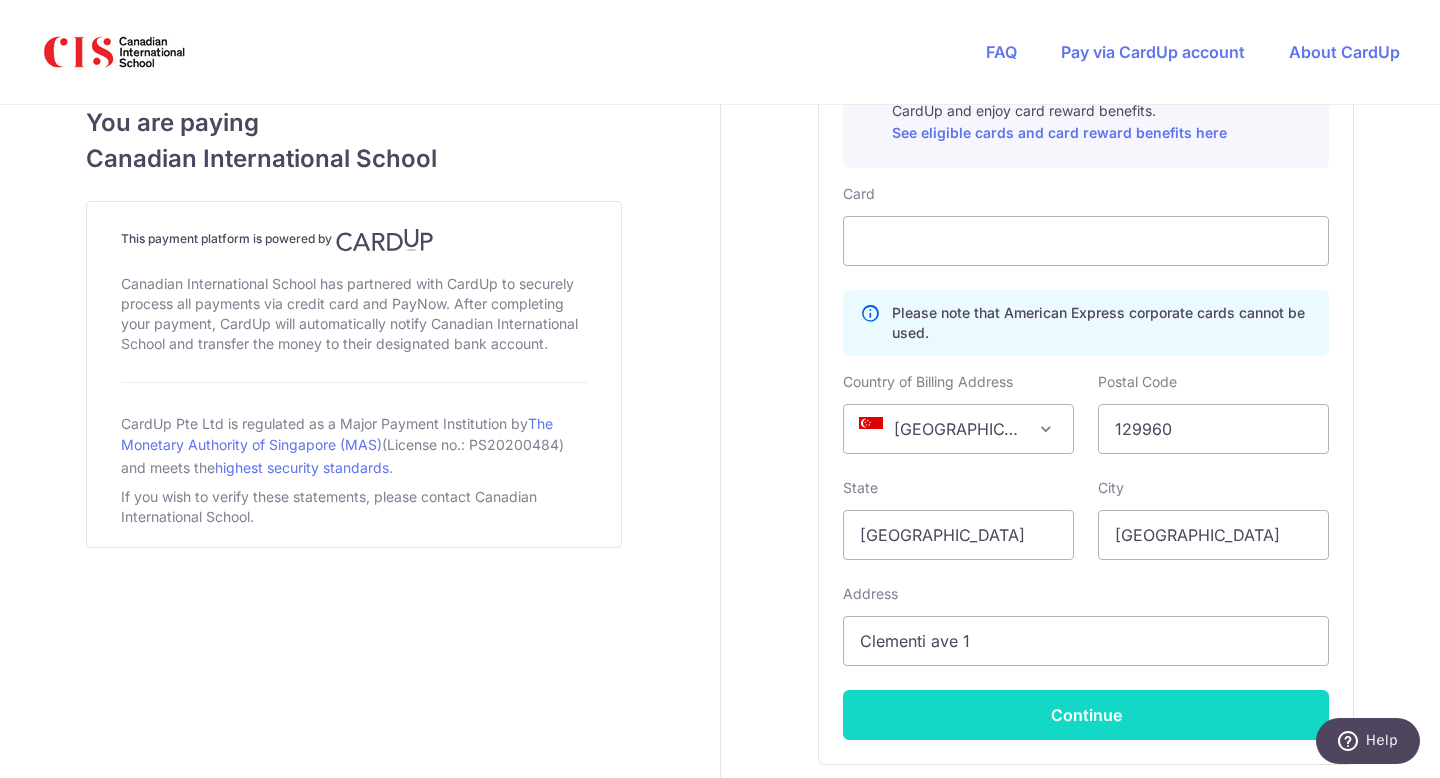 scroll, scrollTop: 1199, scrollLeft: 0, axis: vertical 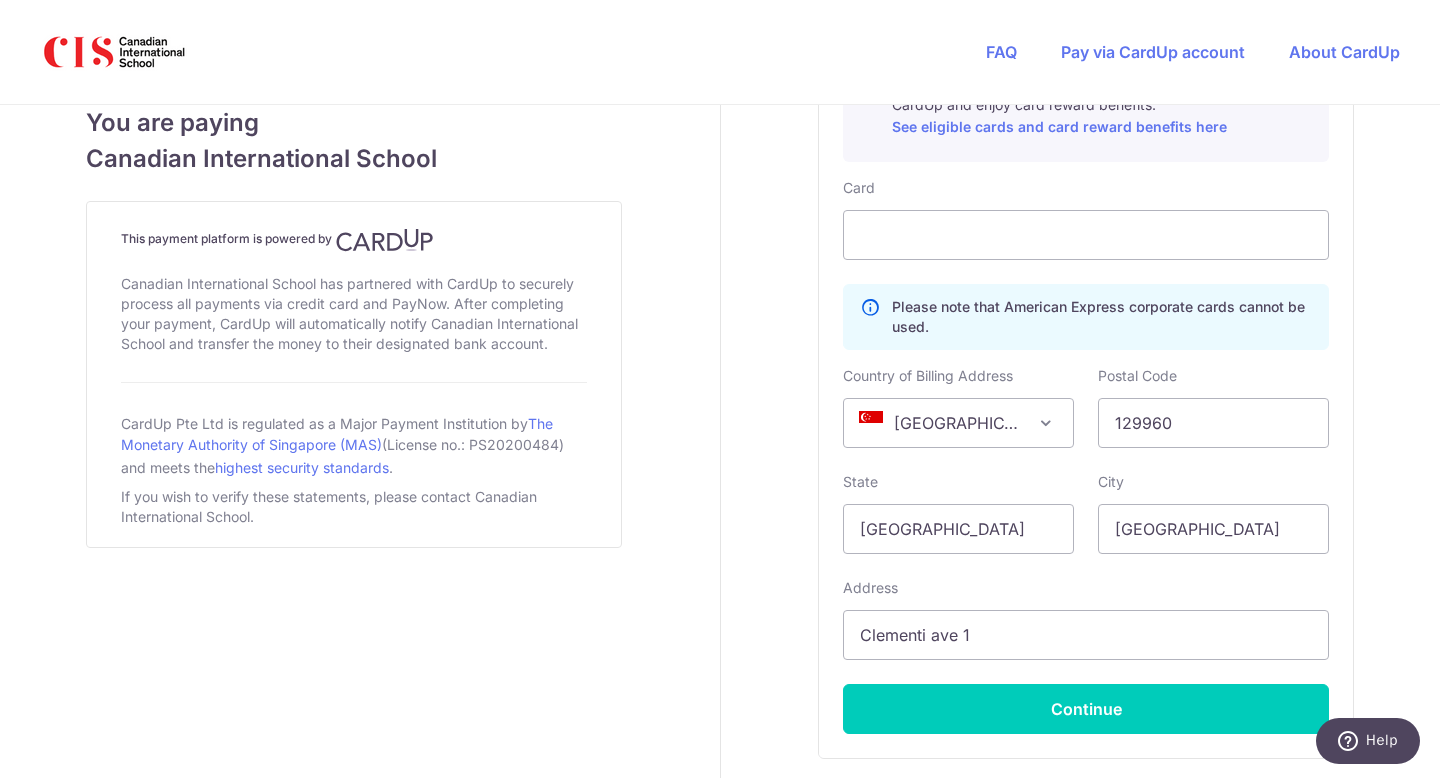 click on "Card
Please note that American Express corporate cards cannot be used.
Country of Billing Address
[GEOGRAPHIC_DATA]
[GEOGRAPHIC_DATA]
[GEOGRAPHIC_DATA]
[GEOGRAPHIC_DATA]
[US_STATE]
[GEOGRAPHIC_DATA]
[GEOGRAPHIC_DATA]
[GEOGRAPHIC_DATA]
[GEOGRAPHIC_DATA]
[GEOGRAPHIC_DATA]
[GEOGRAPHIC_DATA]
[GEOGRAPHIC_DATA]
[GEOGRAPHIC_DATA]
[GEOGRAPHIC_DATA]
[GEOGRAPHIC_DATA]
[GEOGRAPHIC_DATA]
[GEOGRAPHIC_DATA]
[GEOGRAPHIC_DATA]
[GEOGRAPHIC_DATA]
[GEOGRAPHIC_DATA]
[GEOGRAPHIC_DATA]
[GEOGRAPHIC_DATA]
[GEOGRAPHIC_DATA]
[GEOGRAPHIC_DATA]
[GEOGRAPHIC_DATA]
[GEOGRAPHIC_DATA]
[GEOGRAPHIC_DATA]
[GEOGRAPHIC_DATA], [GEOGRAPHIC_DATA]
[GEOGRAPHIC_DATA]
[GEOGRAPHIC_DATA]
[GEOGRAPHIC_DATA]
[GEOGRAPHIC_DATA]
[GEOGRAPHIC_DATA]
[GEOGRAPHIC_DATA]
[GEOGRAPHIC_DATA]
[GEOGRAPHIC_DATA]
[GEOGRAPHIC_DATA]
[GEOGRAPHIC_DATA]
[GEOGRAPHIC_DATA]
[GEOGRAPHIC_DATA]
[GEOGRAPHIC_DATA]
[GEOGRAPHIC_DATA]
[GEOGRAPHIC_DATA]
[GEOGRAPHIC_DATA]
[GEOGRAPHIC_DATA]
[GEOGRAPHIC_DATA]
[GEOGRAPHIC_DATA]
[GEOGRAPHIC_DATA]" at bounding box center (1086, 456) 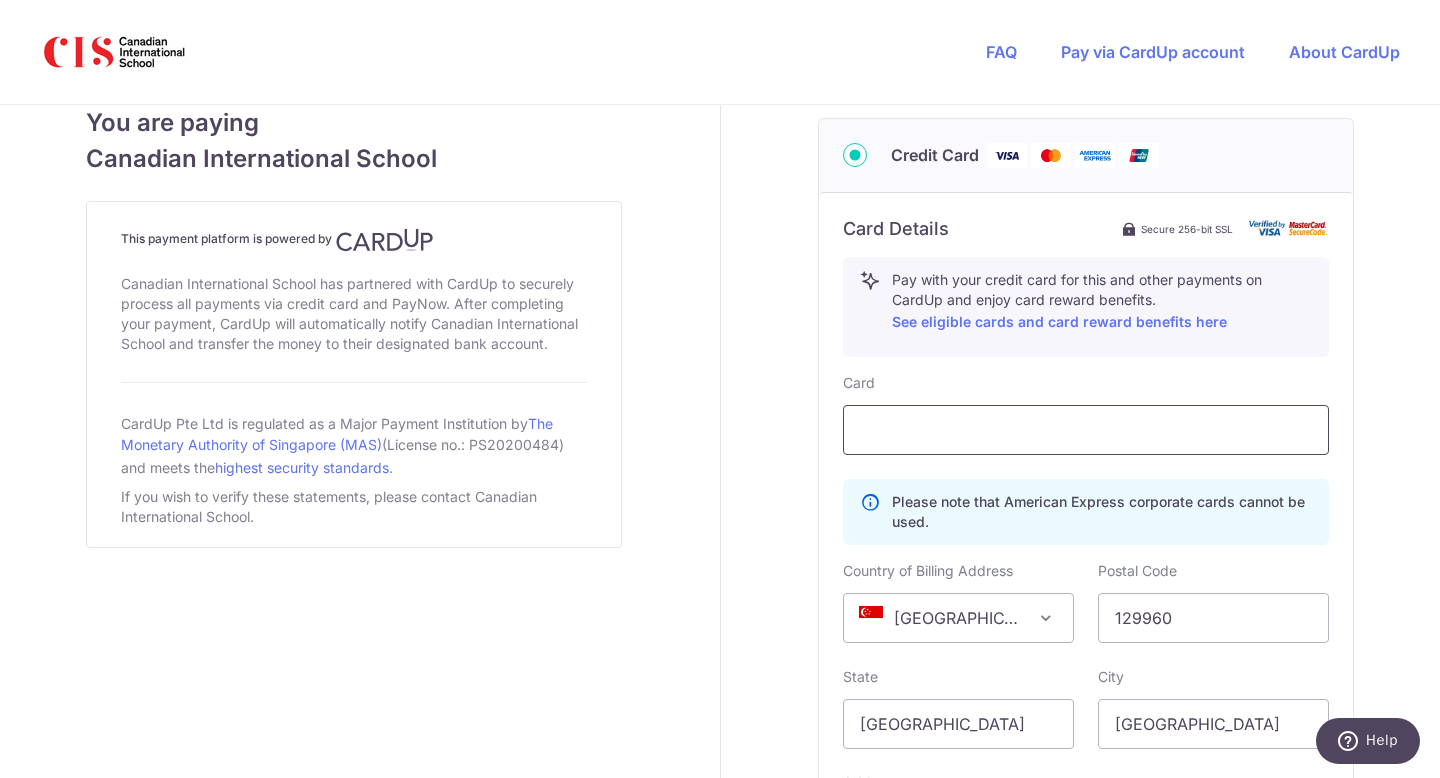 scroll, scrollTop: 979, scrollLeft: 0, axis: vertical 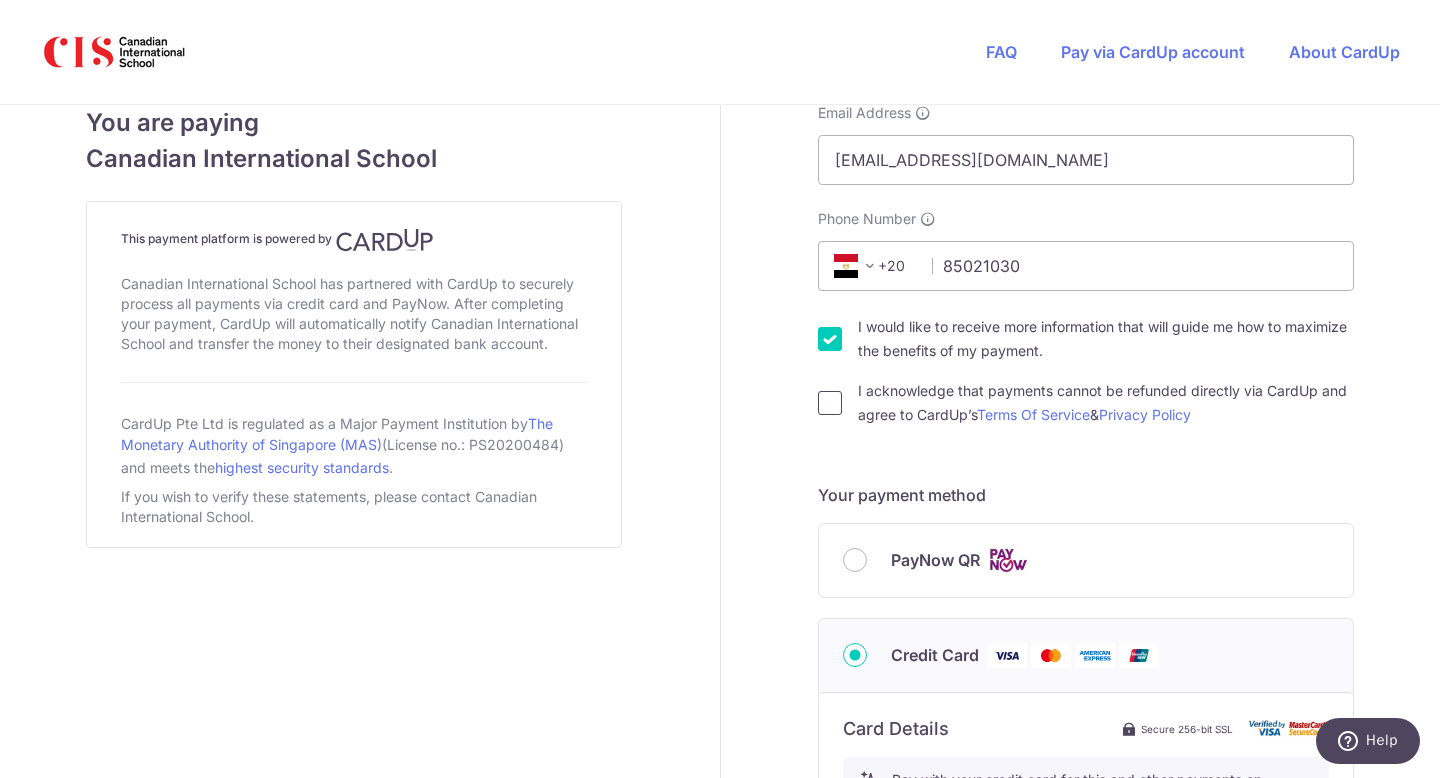 click on "I acknowledge that payments cannot be refunded directly via CardUp and agree to CardUp’s
Terms Of Service  &
Privacy Policy" at bounding box center (830, 403) 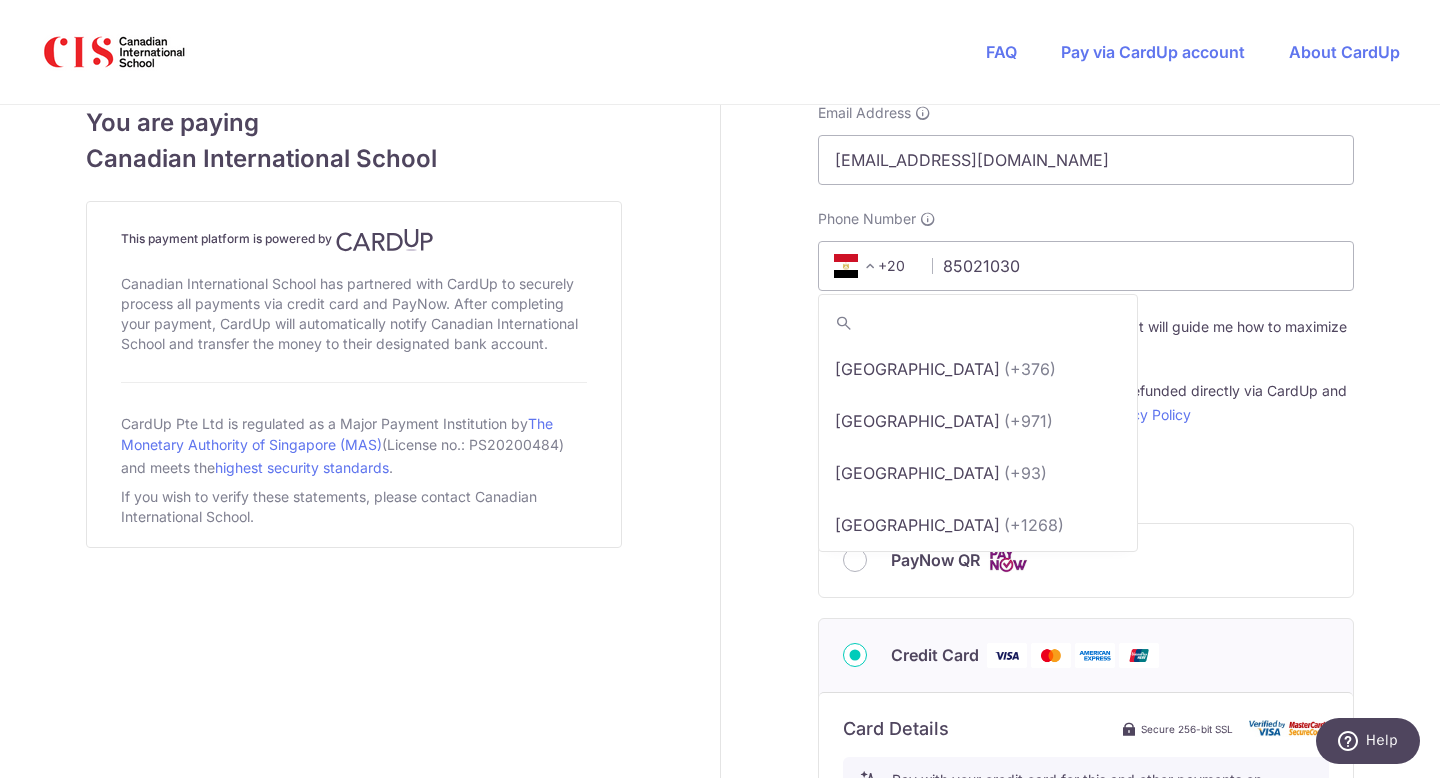 click at bounding box center (870, 266) 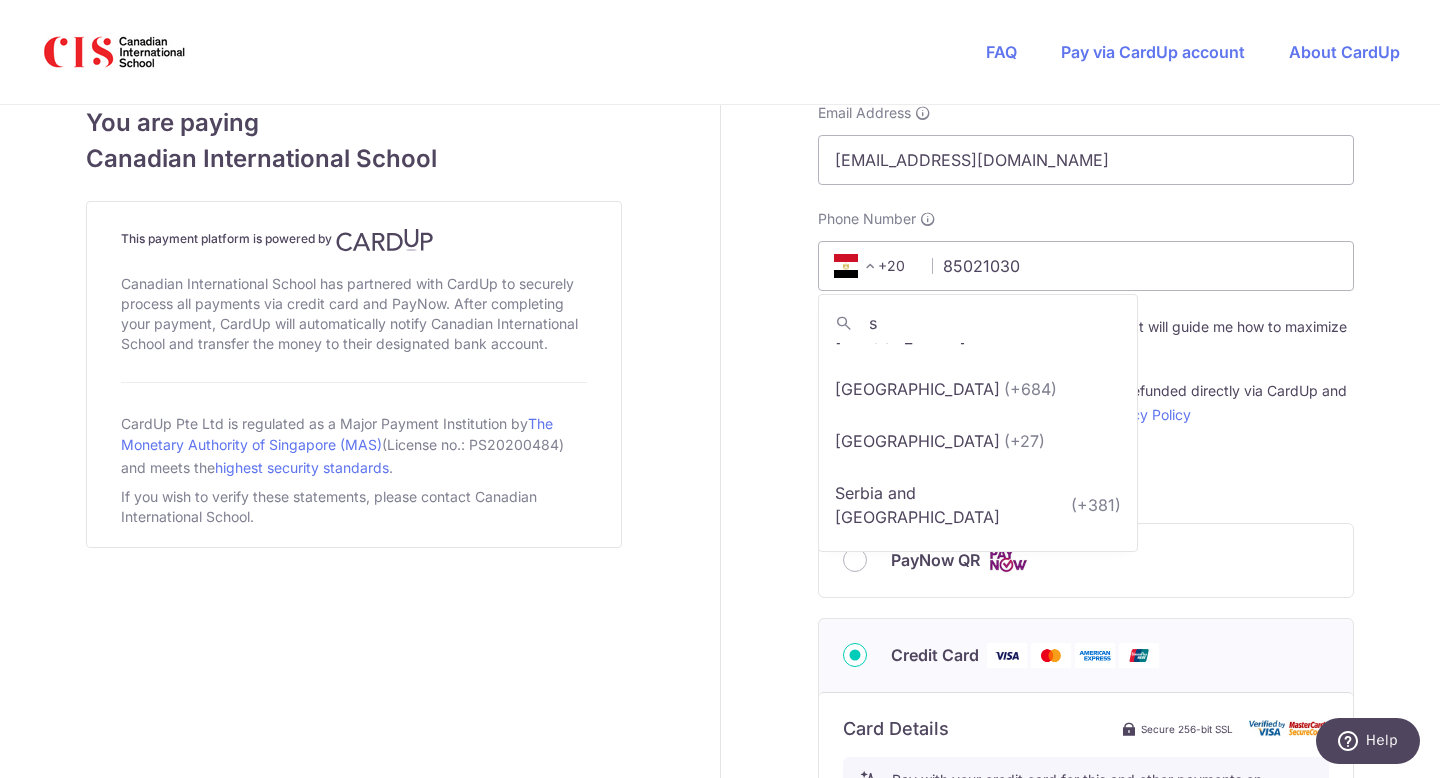 scroll, scrollTop: 0, scrollLeft: 0, axis: both 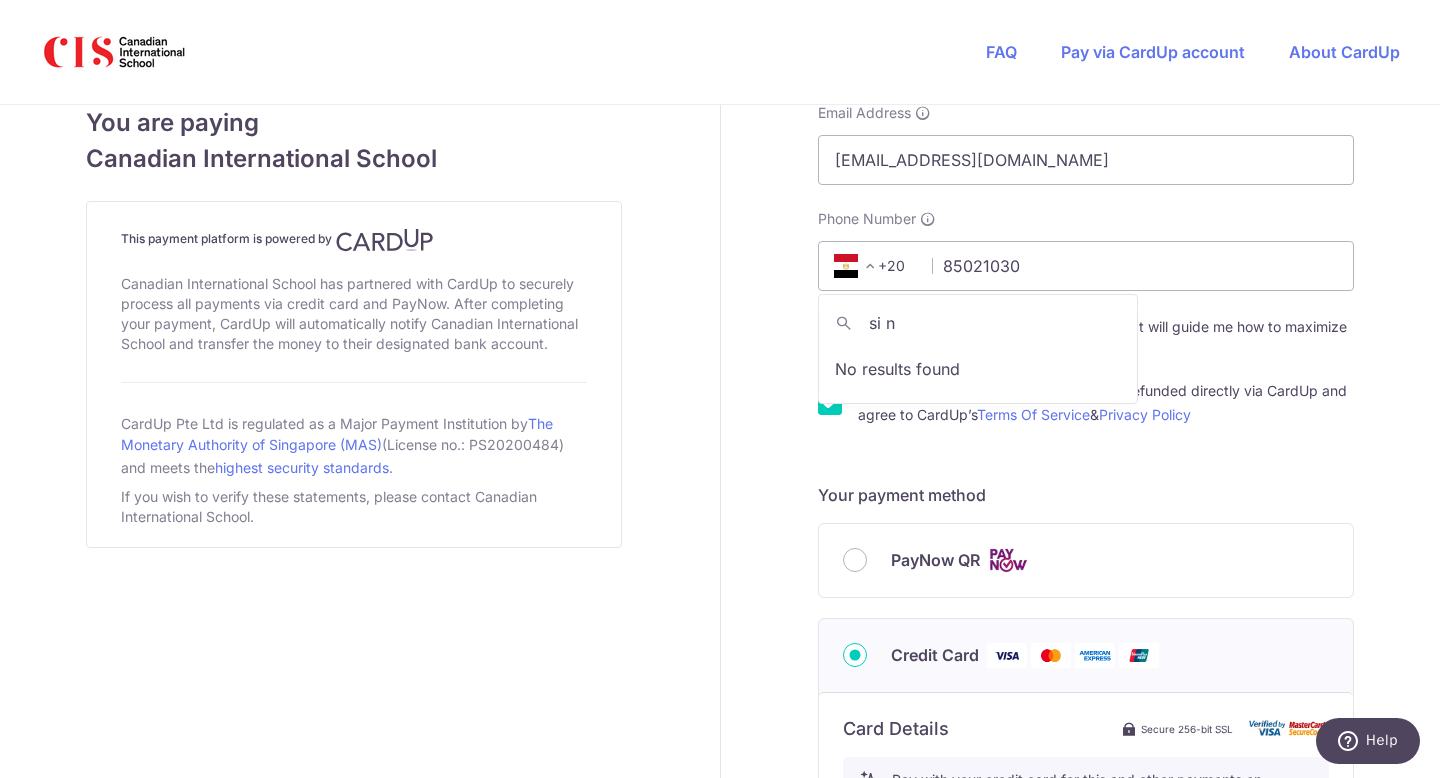 type on "sing" 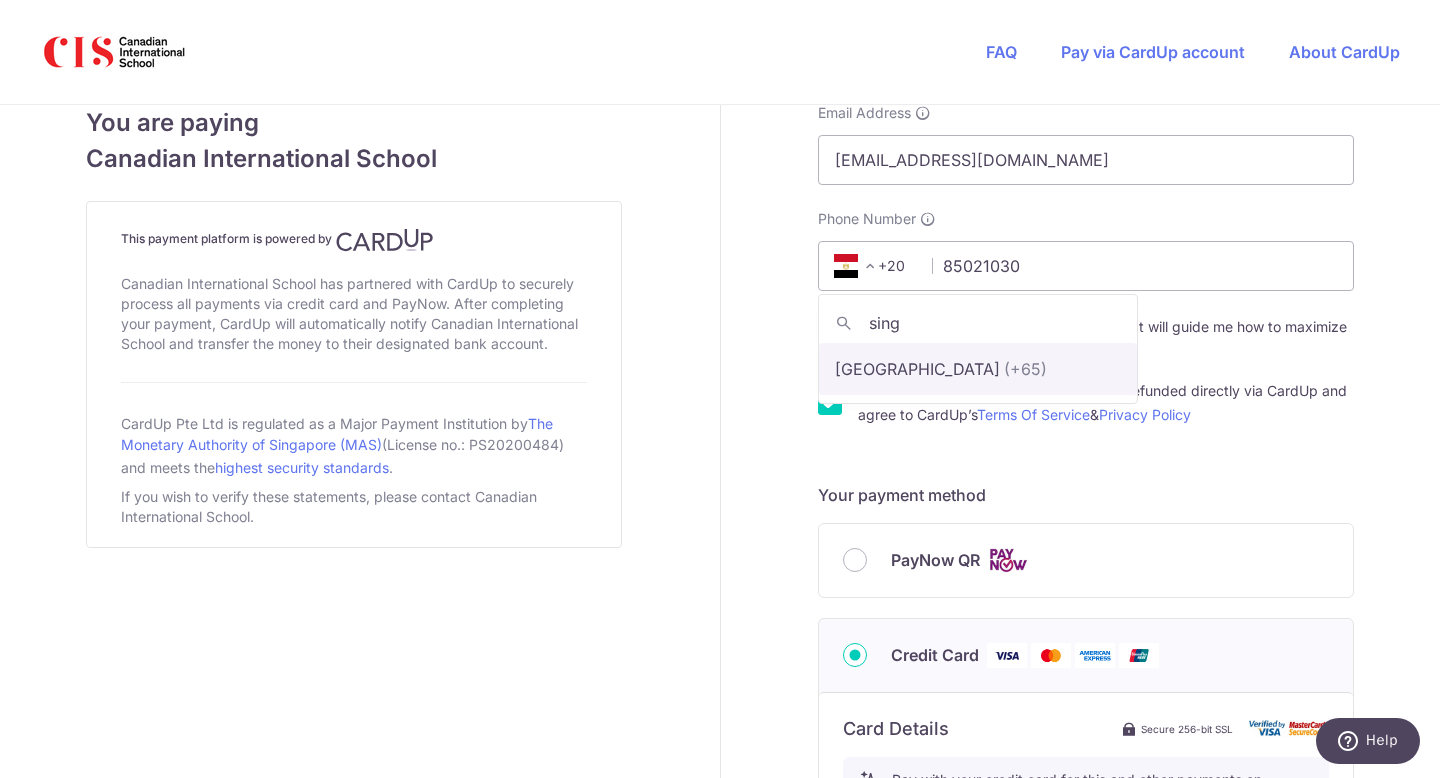 select on "199" 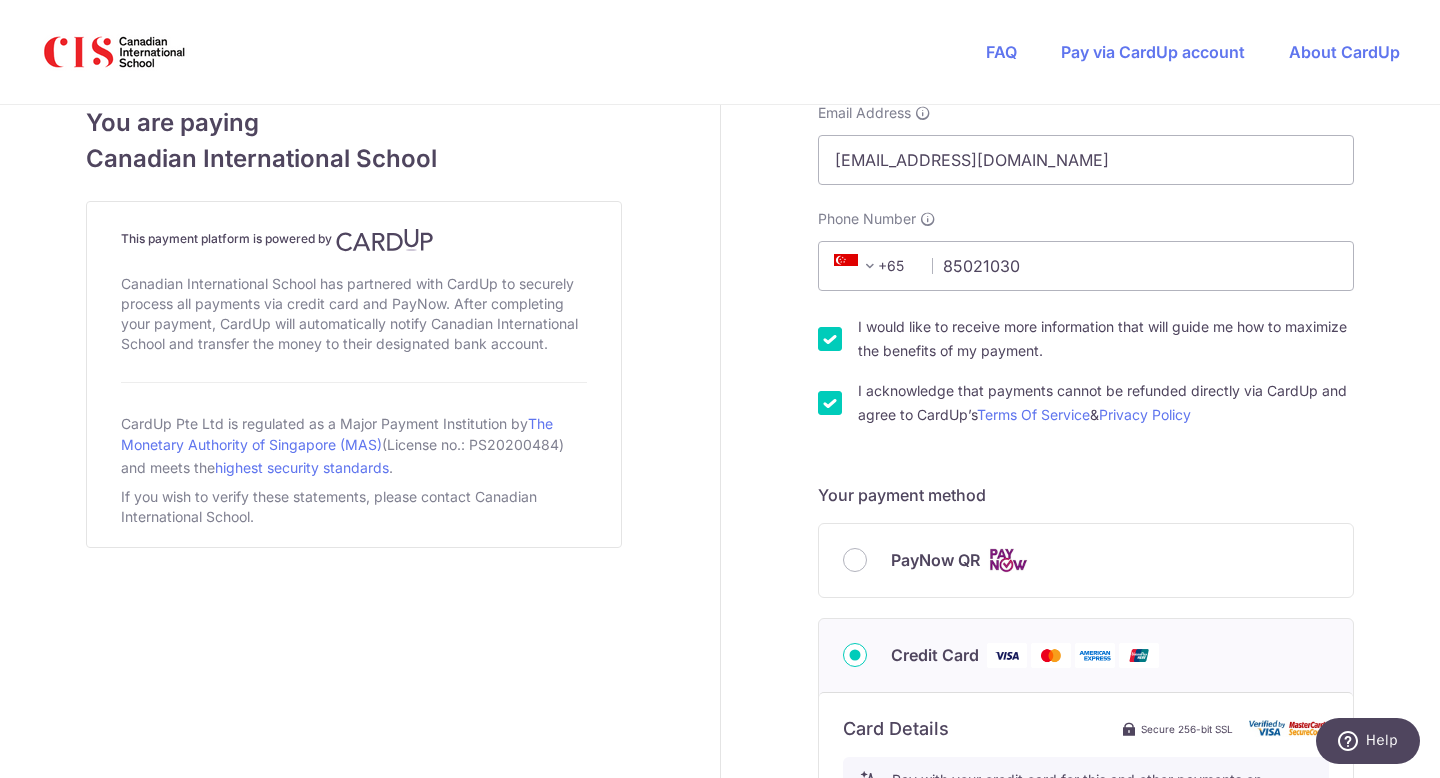 click on "Payment details
Amount to Recipient
465.00
SGD
Payment reference
XING ENQI
Enter the invoice number or student's full name provided by your recipient to help them identify this payment.
Your details
First Name
Enqi
Last Name
[GEOGRAPHIC_DATA]
Email Address
[EMAIL_ADDRESS][DOMAIN_NAME]" at bounding box center [1087, 612] 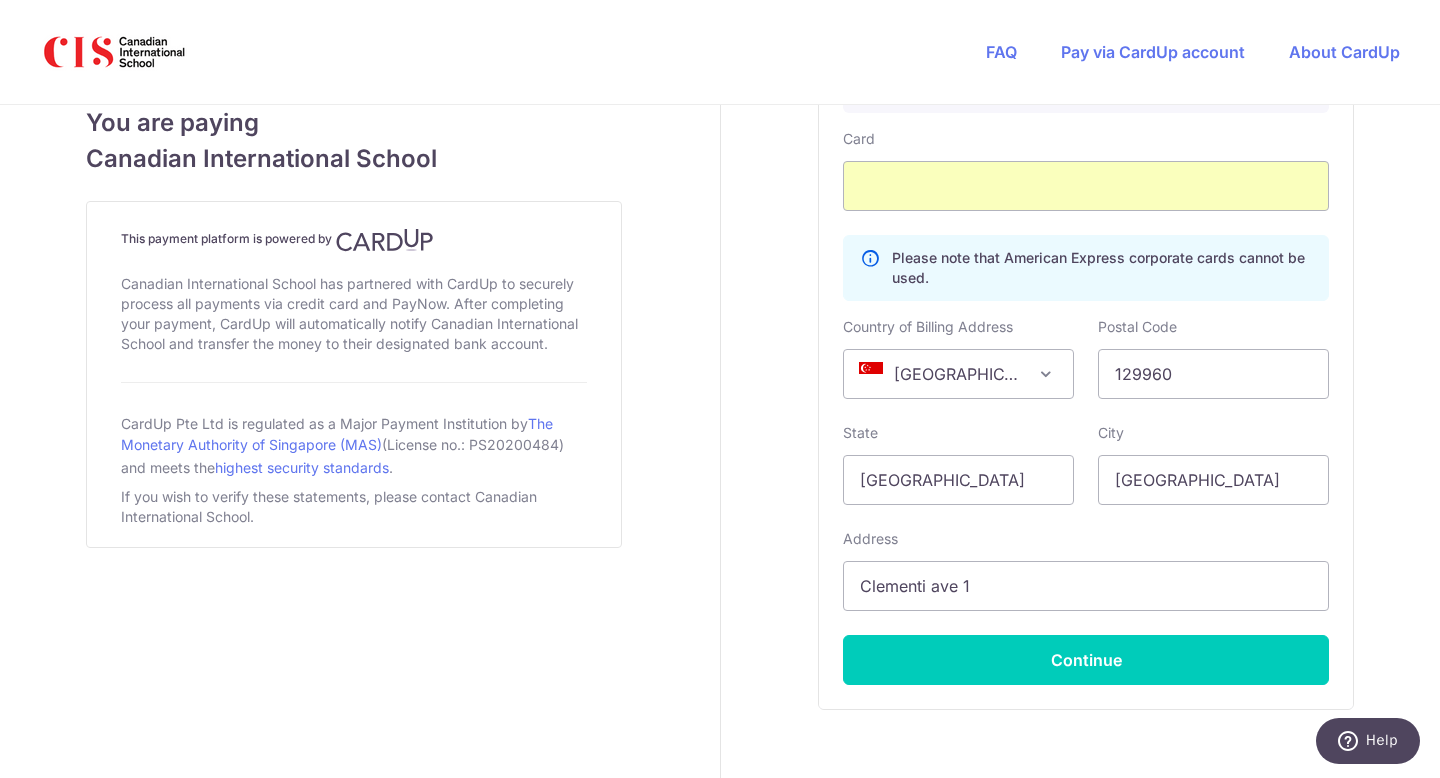 scroll, scrollTop: 1309, scrollLeft: 0, axis: vertical 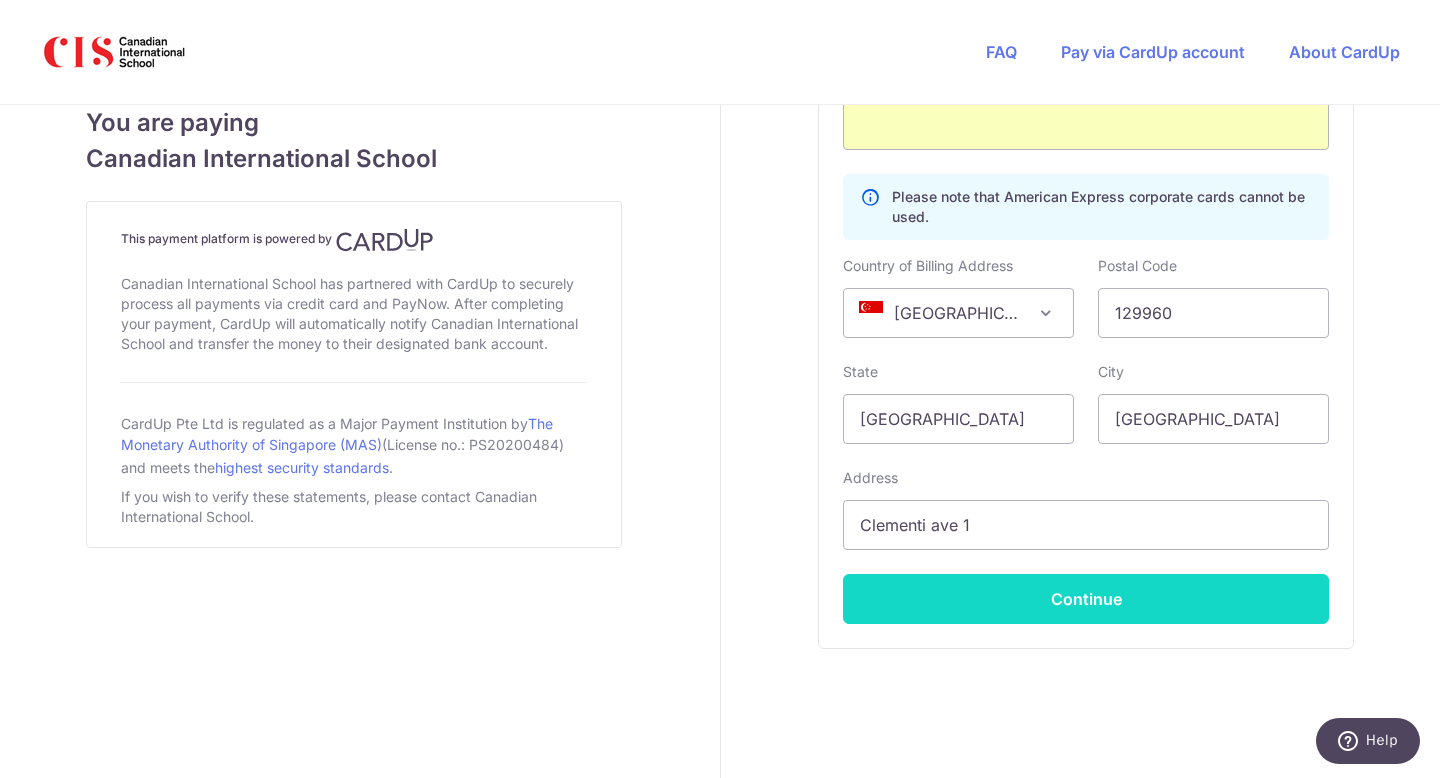 click on "Continue" at bounding box center (1086, 599) 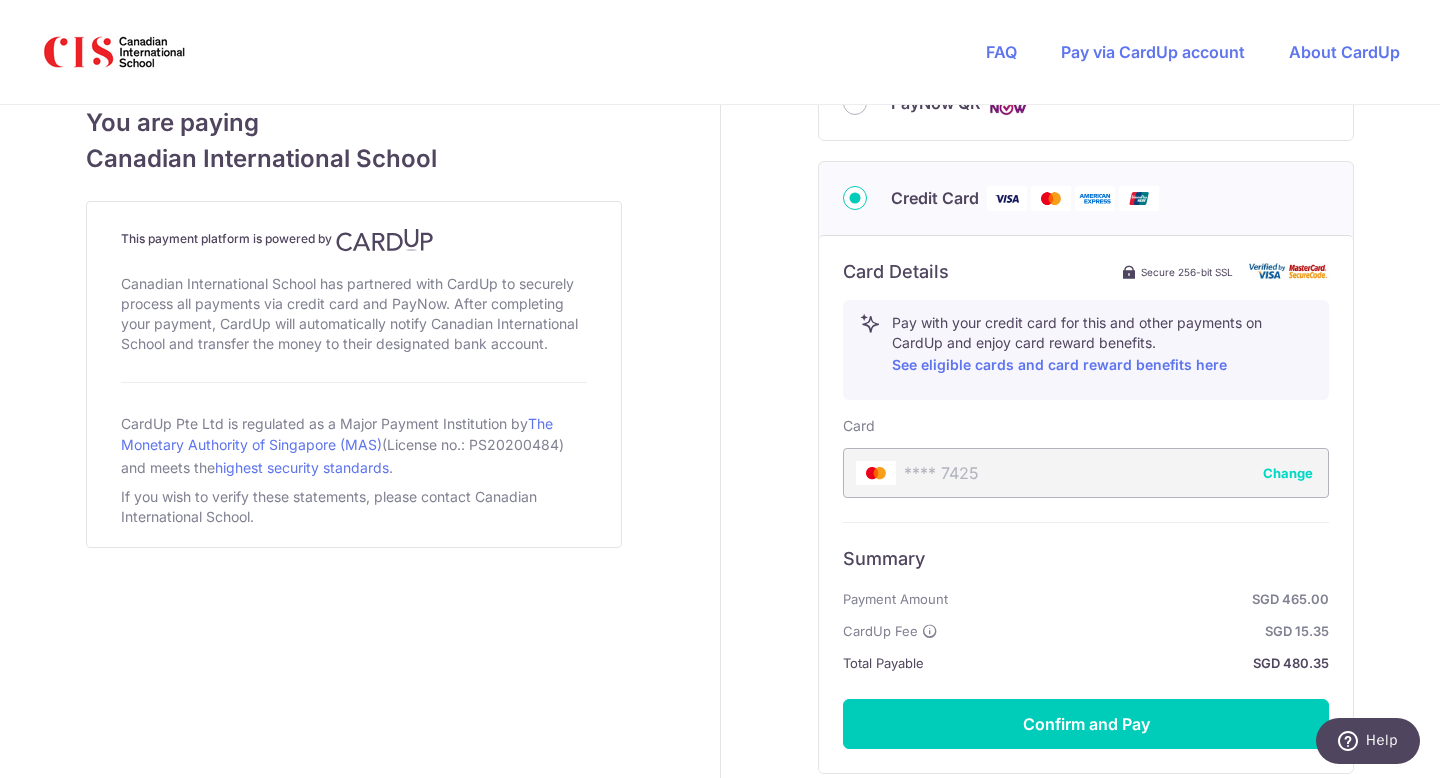 scroll, scrollTop: 931, scrollLeft: 0, axis: vertical 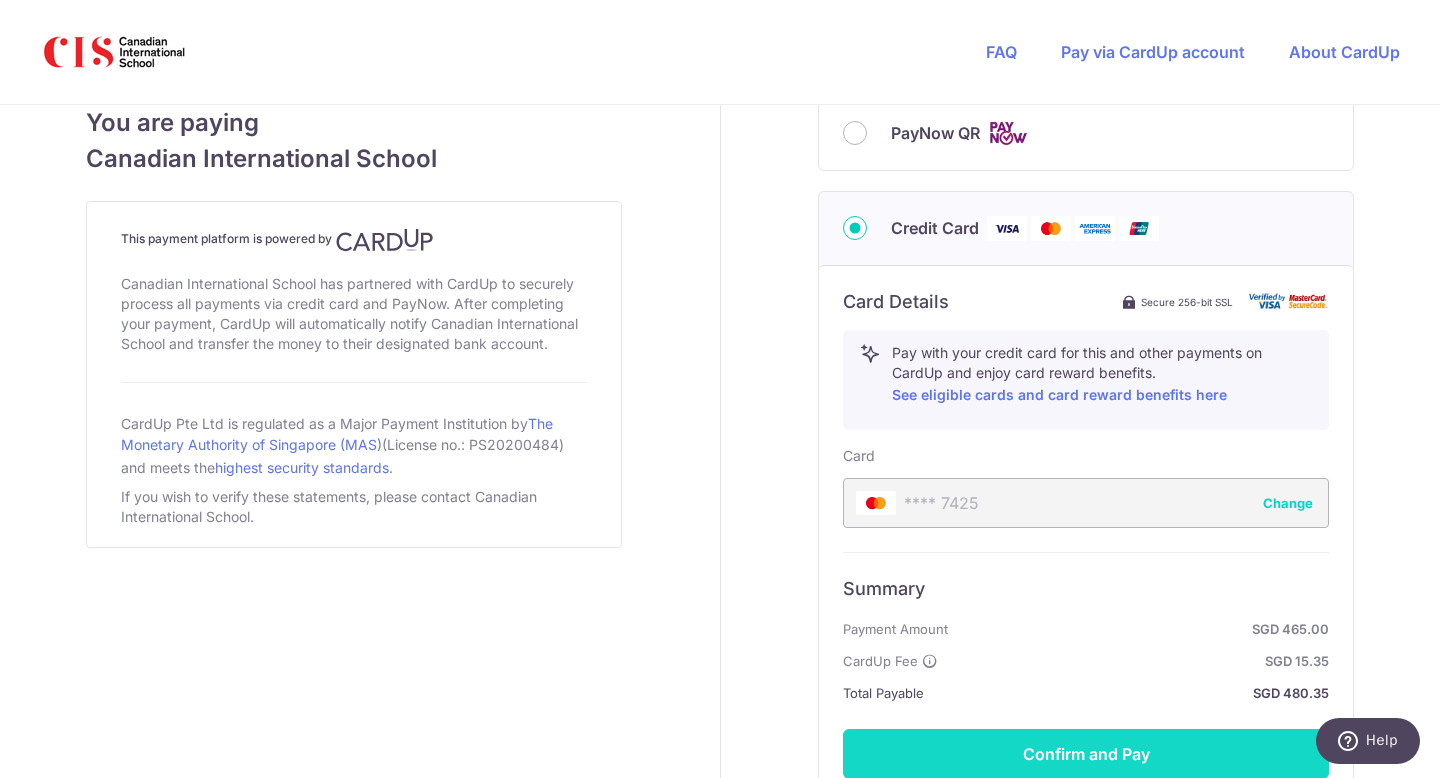 click on "Confirm and Pay" at bounding box center (1086, 754) 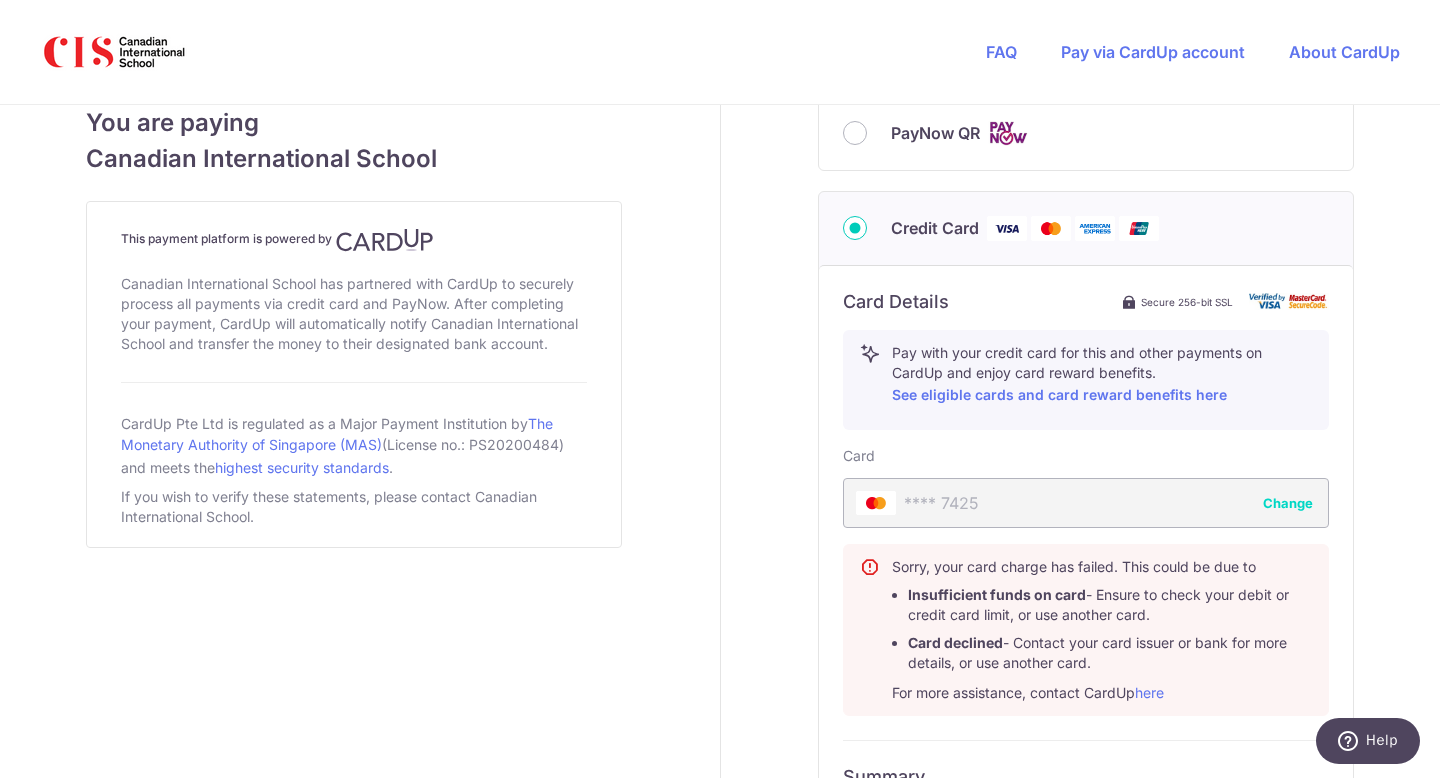 click on "Change" at bounding box center [1288, 503] 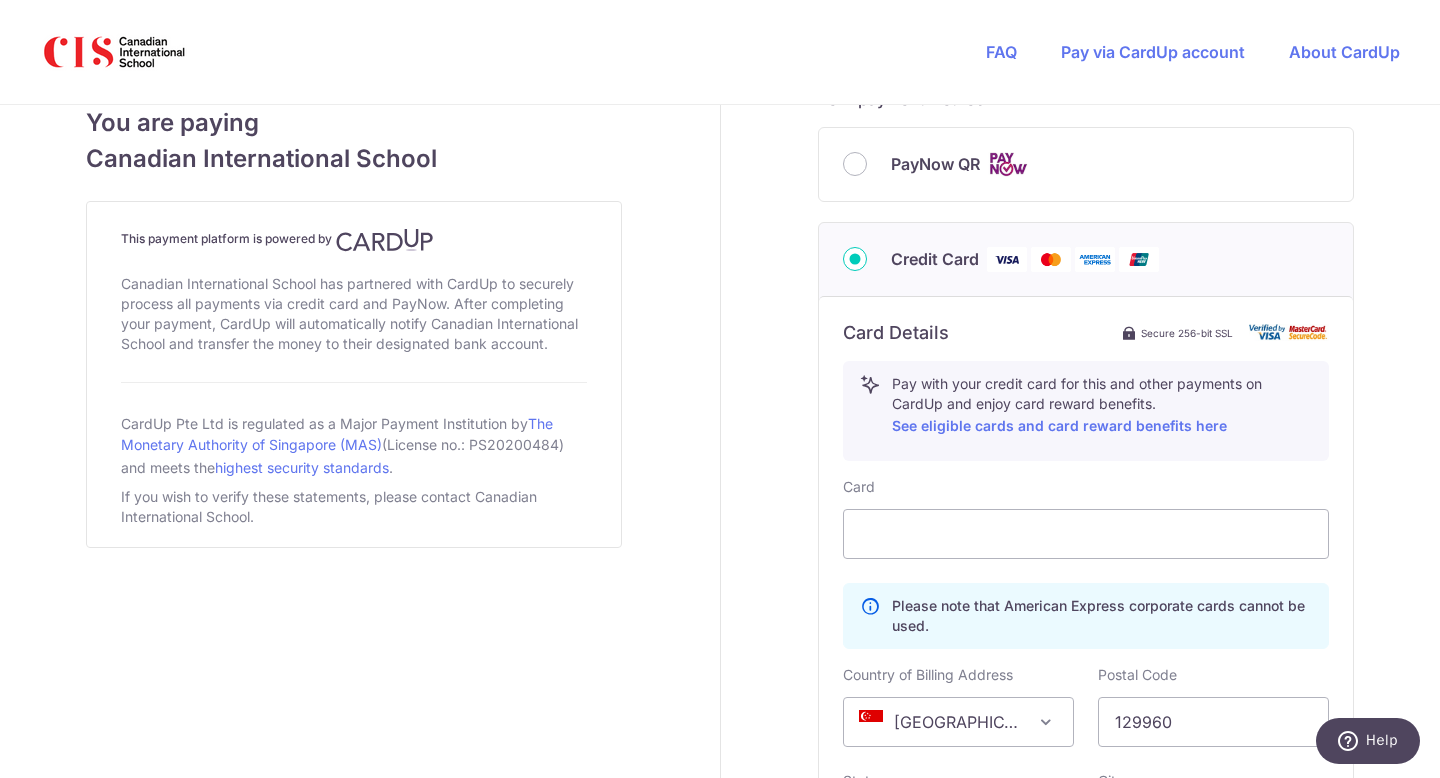 click at bounding box center (1008, 164) 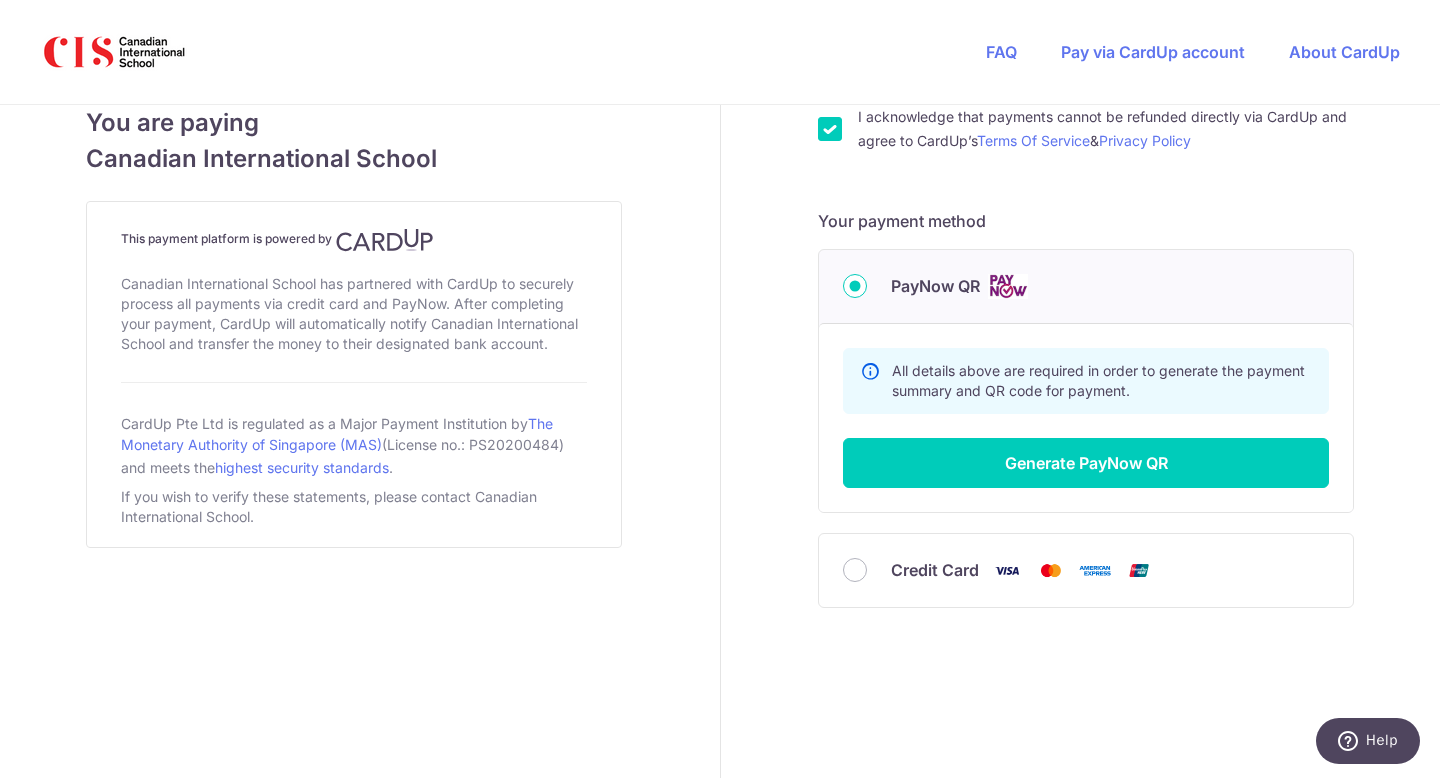 scroll, scrollTop: 777, scrollLeft: 0, axis: vertical 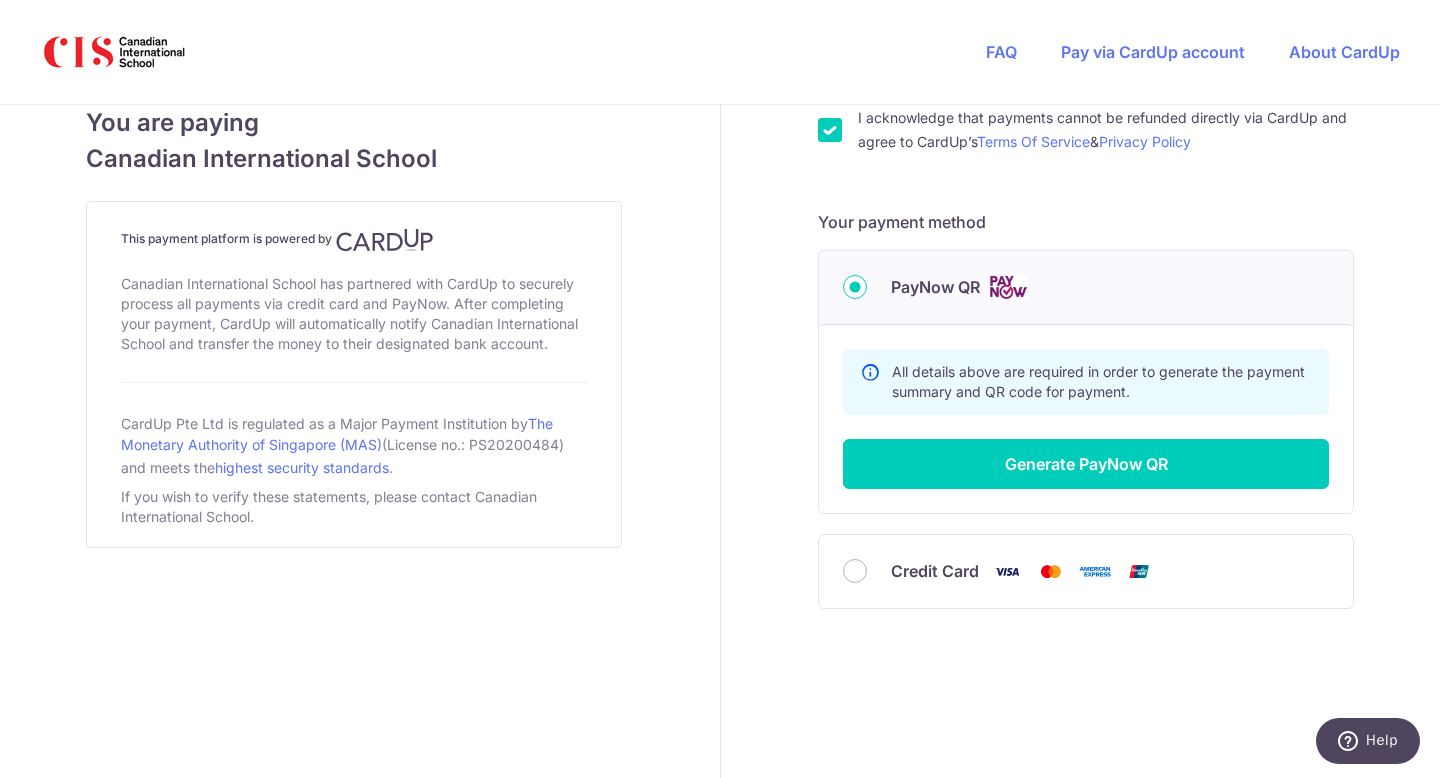 click on "Credit Card" at bounding box center [1086, 571] 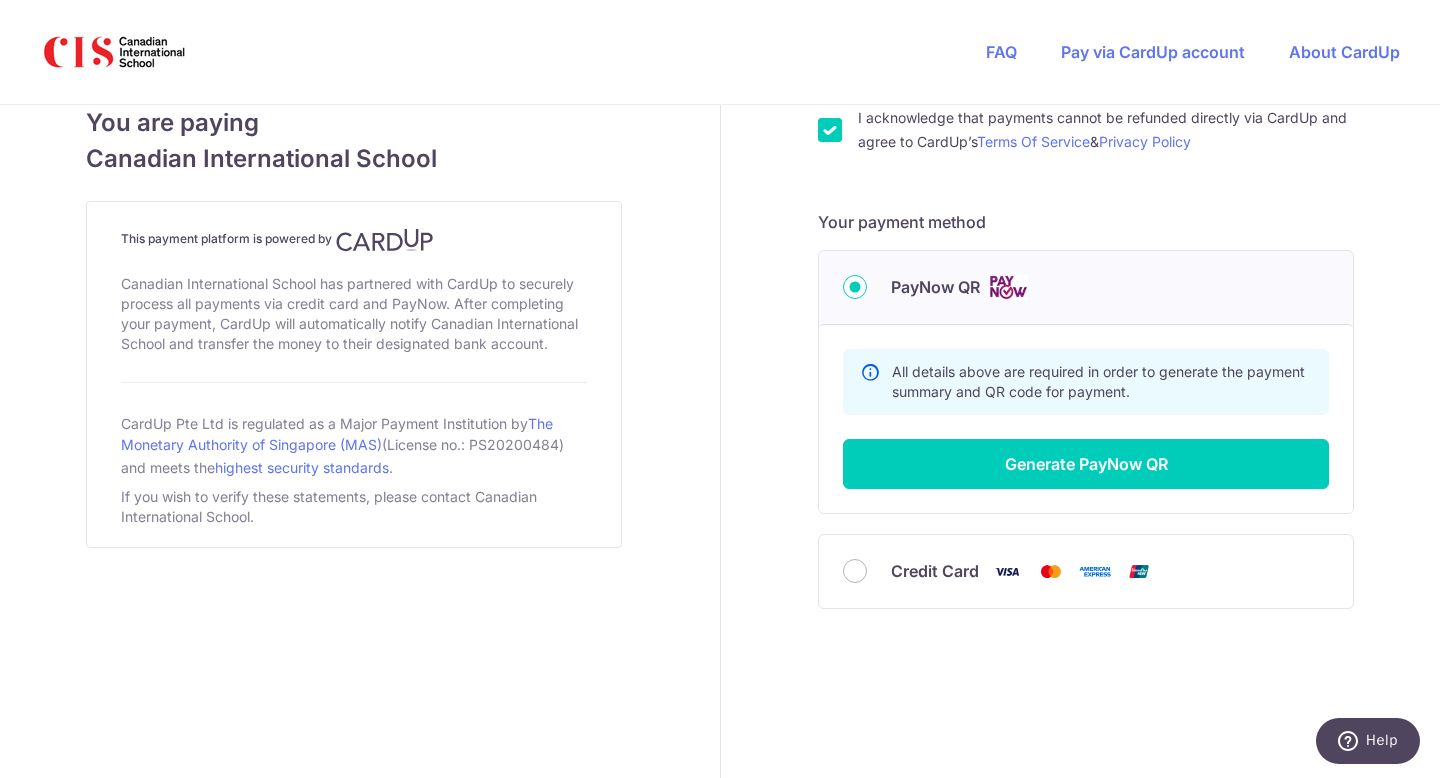 click on "Credit Card" at bounding box center (1086, 571) 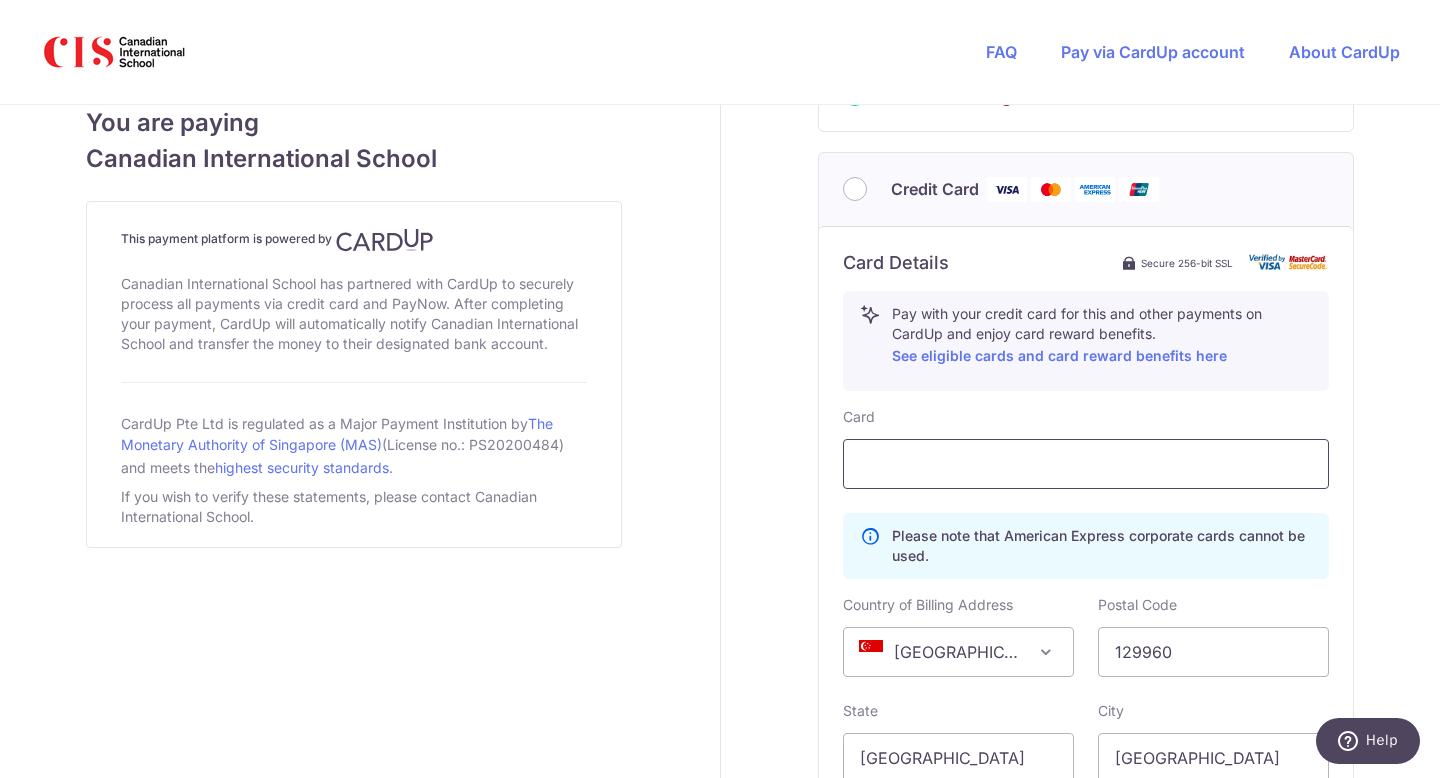 scroll, scrollTop: 975, scrollLeft: 0, axis: vertical 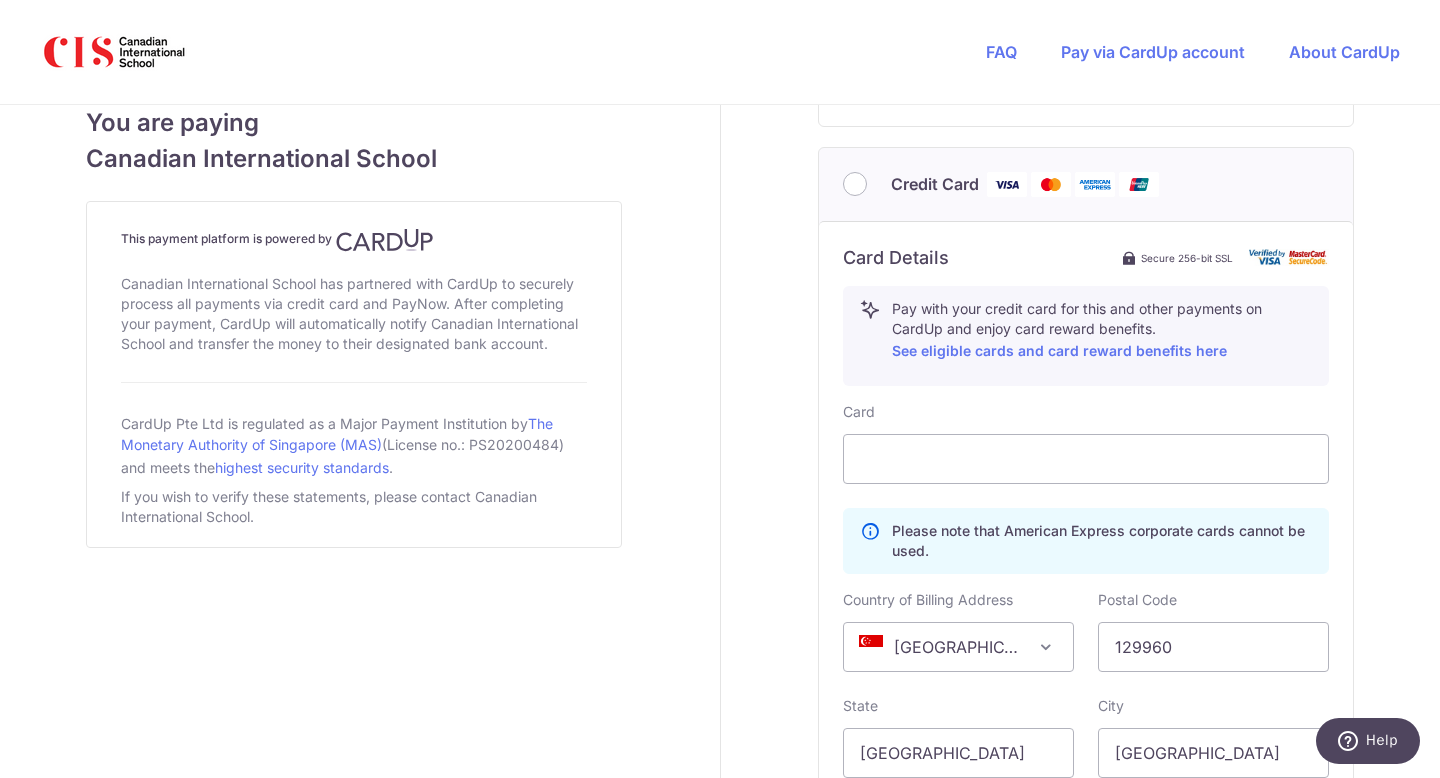 click on "Card Details
Secure 256-bit SSL
Pay with your credit card for this and other payments on CardUp and enjoy card reward benefits. See eligible cards and card reward benefits here
Card
Please note that American Express corporate cards cannot be used.
Country of Billing Address
[GEOGRAPHIC_DATA]
[GEOGRAPHIC_DATA]
[GEOGRAPHIC_DATA]
[GEOGRAPHIC_DATA]
[US_STATE]
[GEOGRAPHIC_DATA]
[GEOGRAPHIC_DATA]
[GEOGRAPHIC_DATA]
[GEOGRAPHIC_DATA]
[GEOGRAPHIC_DATA]
[GEOGRAPHIC_DATA]
[GEOGRAPHIC_DATA]
[GEOGRAPHIC_DATA]
[GEOGRAPHIC_DATA]
[GEOGRAPHIC_DATA]
[GEOGRAPHIC_DATA]
[GEOGRAPHIC_DATA]
[GEOGRAPHIC_DATA]
[GEOGRAPHIC_DATA]" at bounding box center (1086, 602) 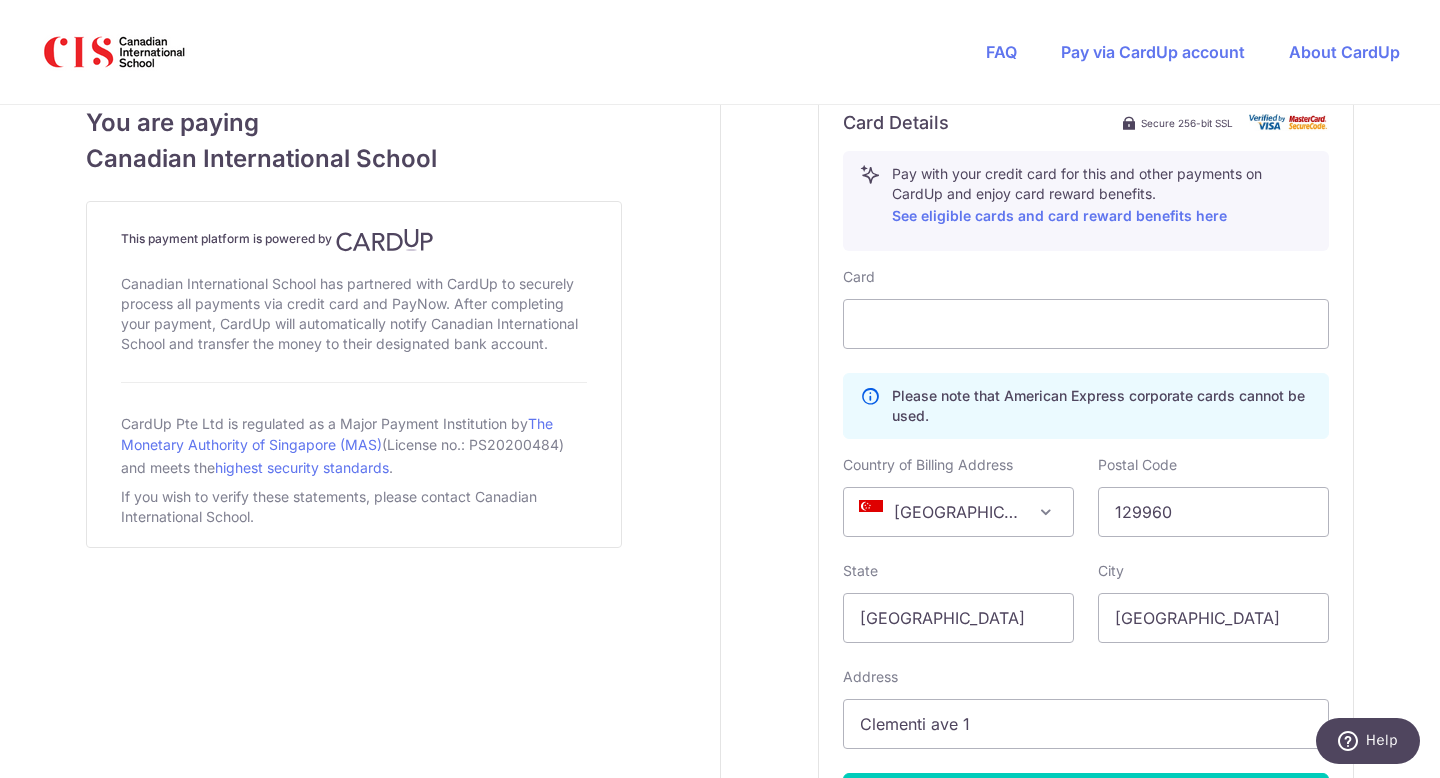 scroll, scrollTop: 1220, scrollLeft: 0, axis: vertical 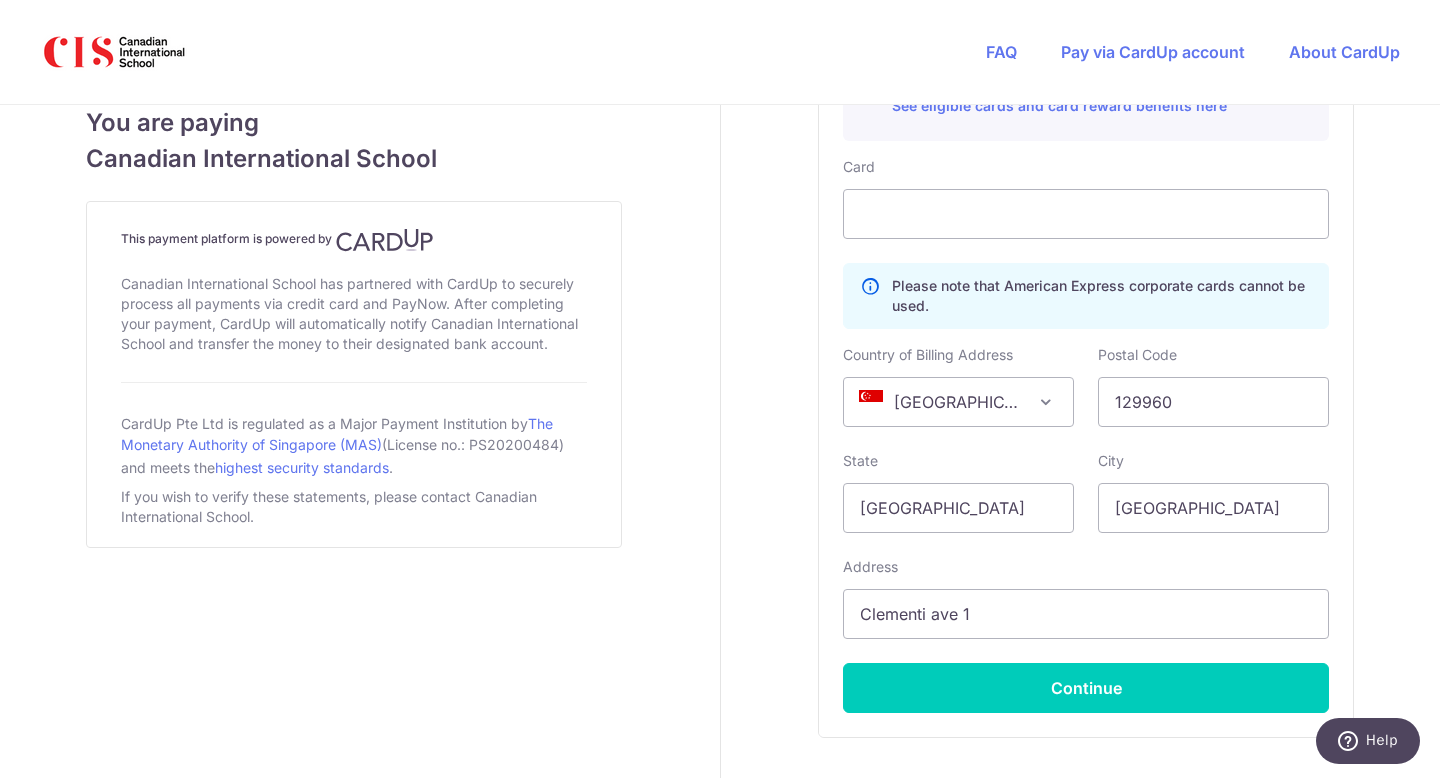 click on "Please note that American Express corporate cards cannot be used." at bounding box center [1102, 296] 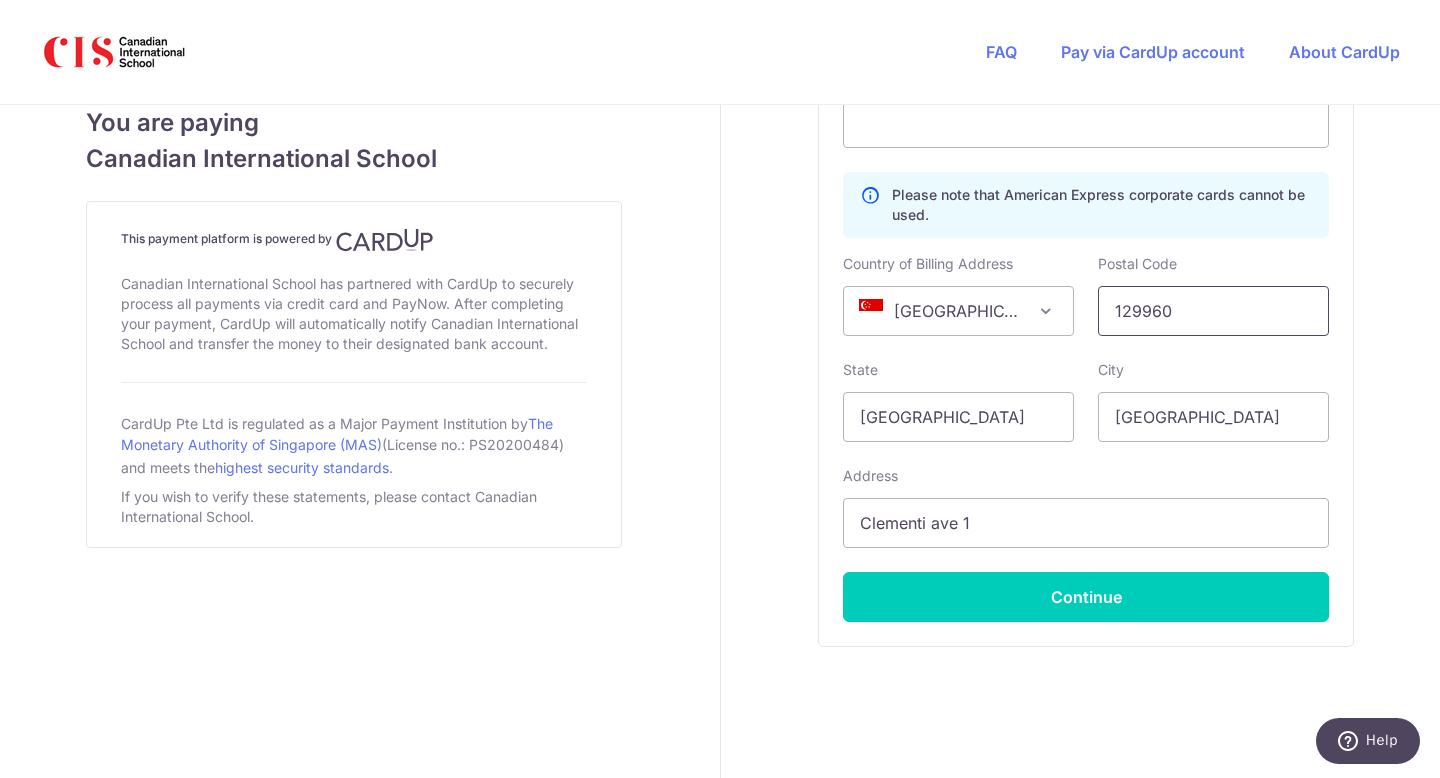scroll, scrollTop: 1312, scrollLeft: 0, axis: vertical 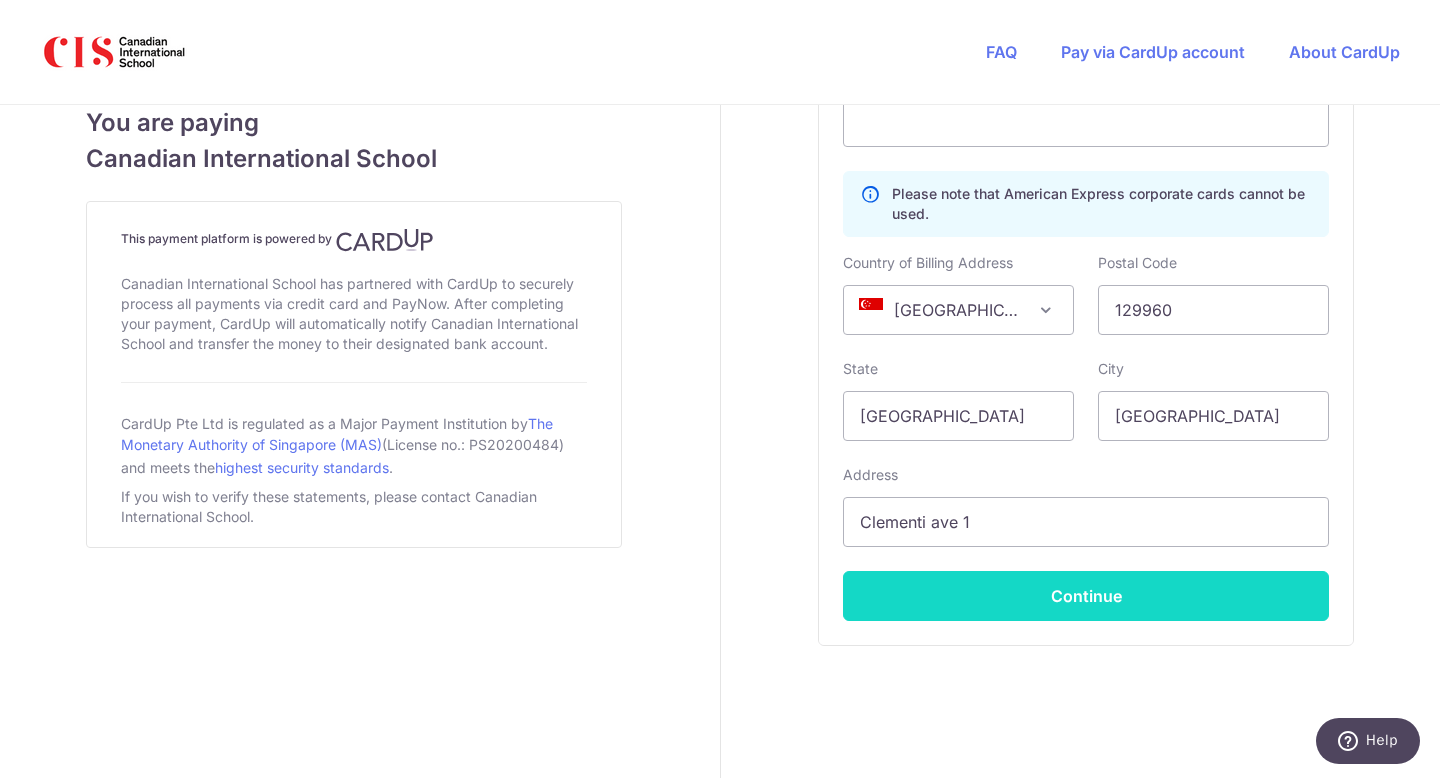 click on "Continue" at bounding box center (1086, 596) 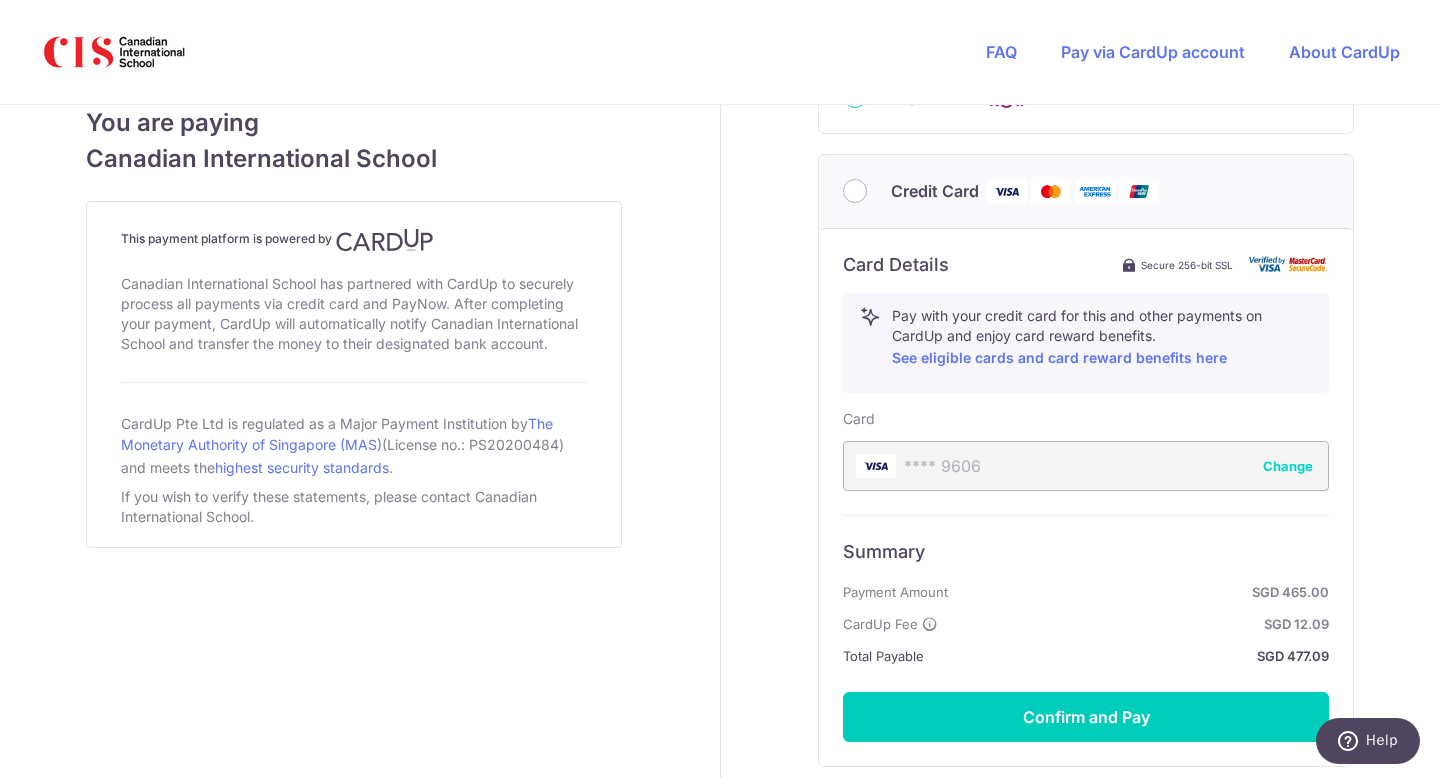 scroll, scrollTop: 984, scrollLeft: 0, axis: vertical 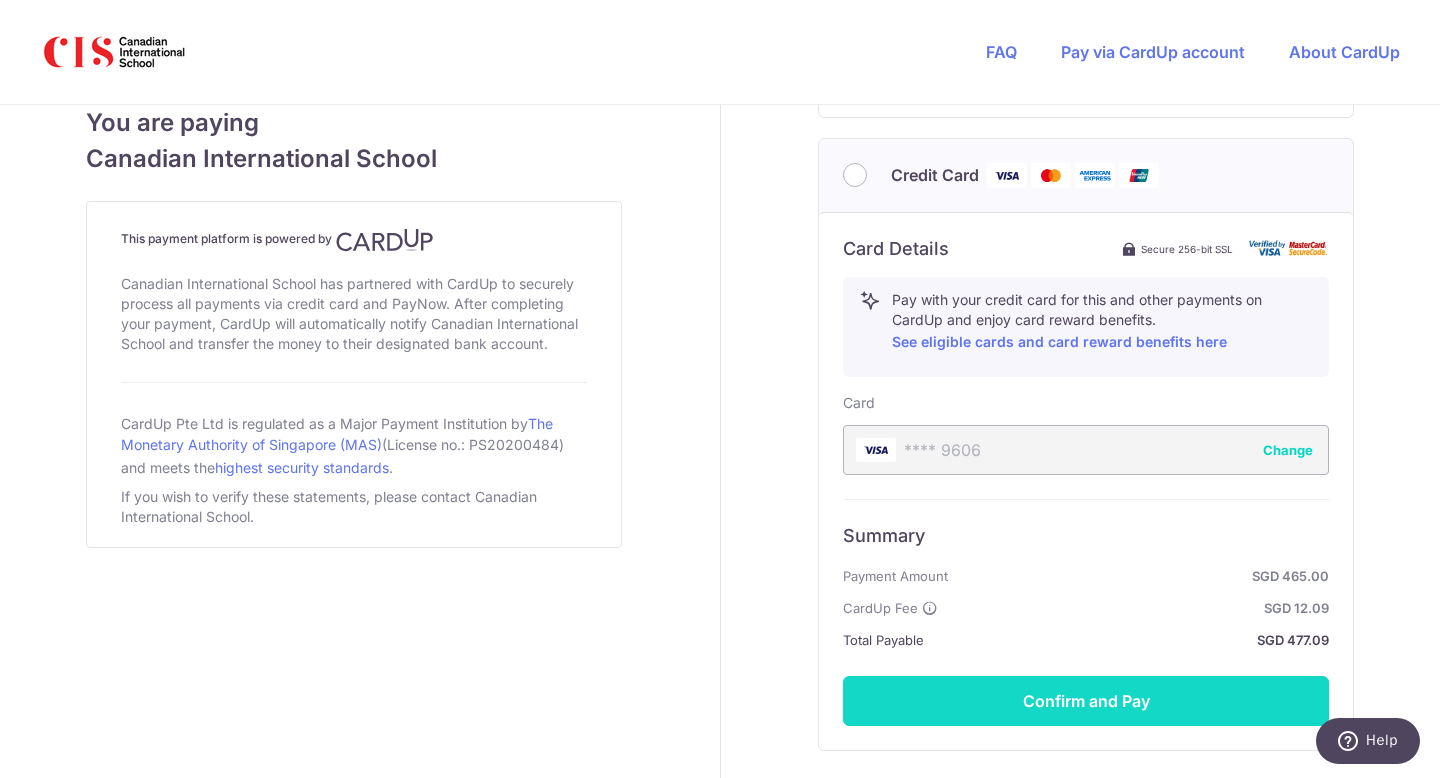 click on "Confirm and Pay" at bounding box center (1086, 701) 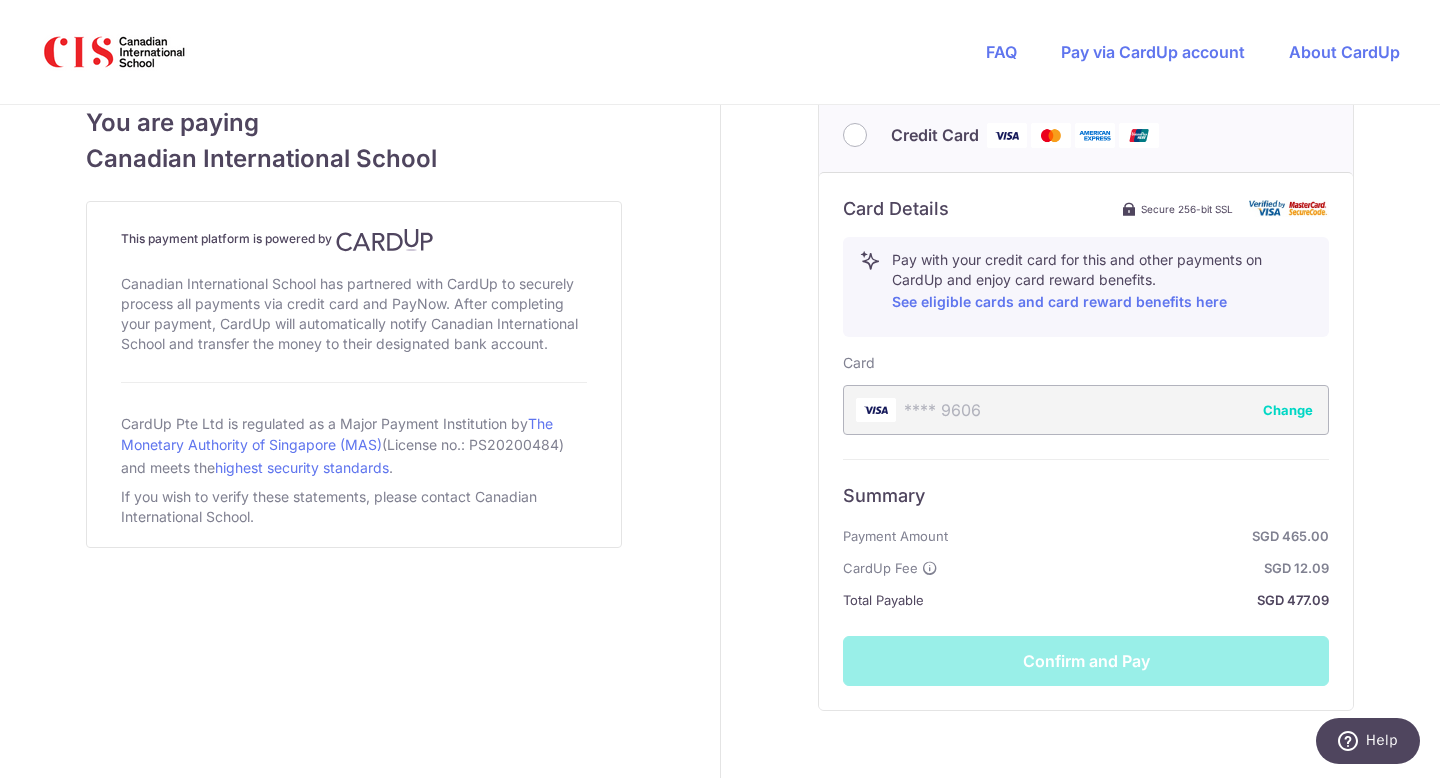 scroll, scrollTop: 1030, scrollLeft: 0, axis: vertical 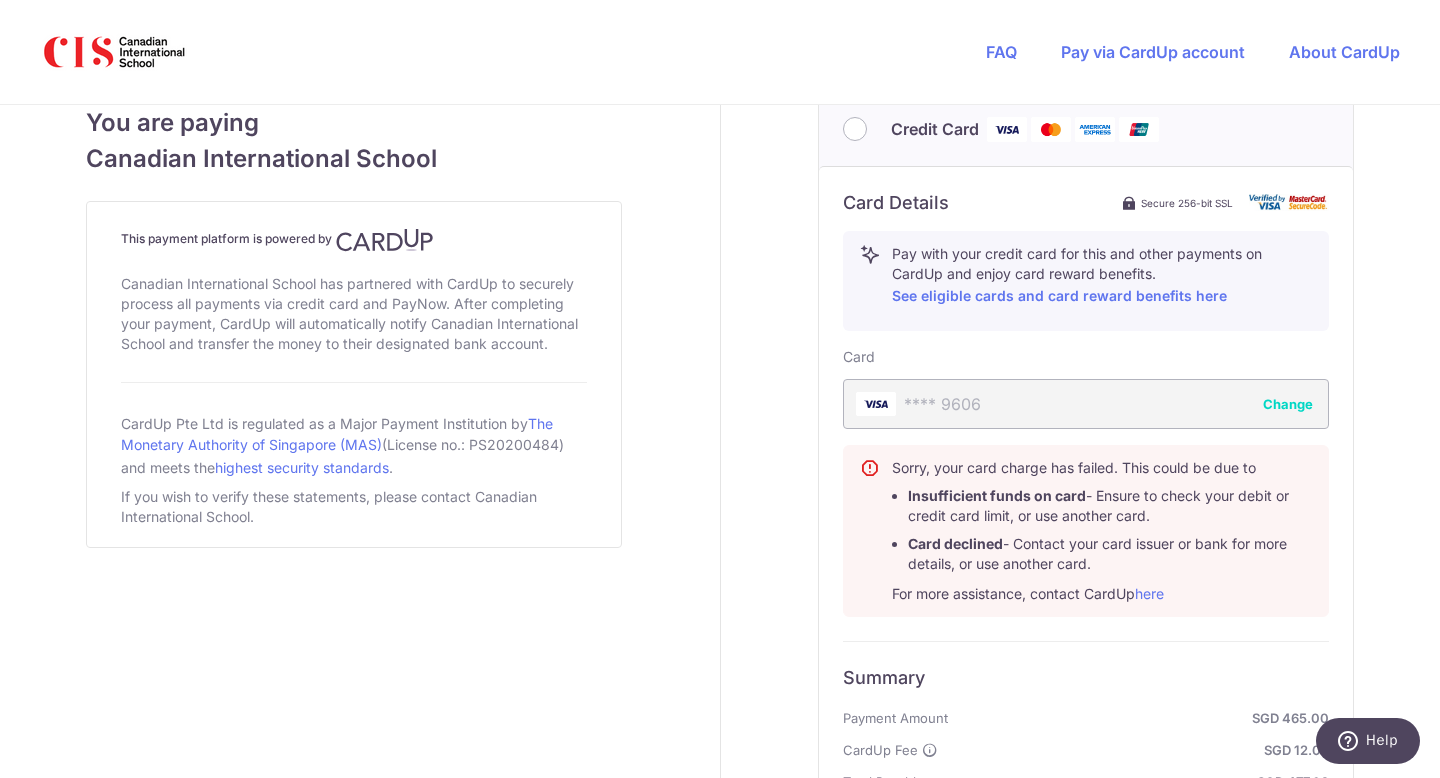 click on "Change" at bounding box center (1288, 404) 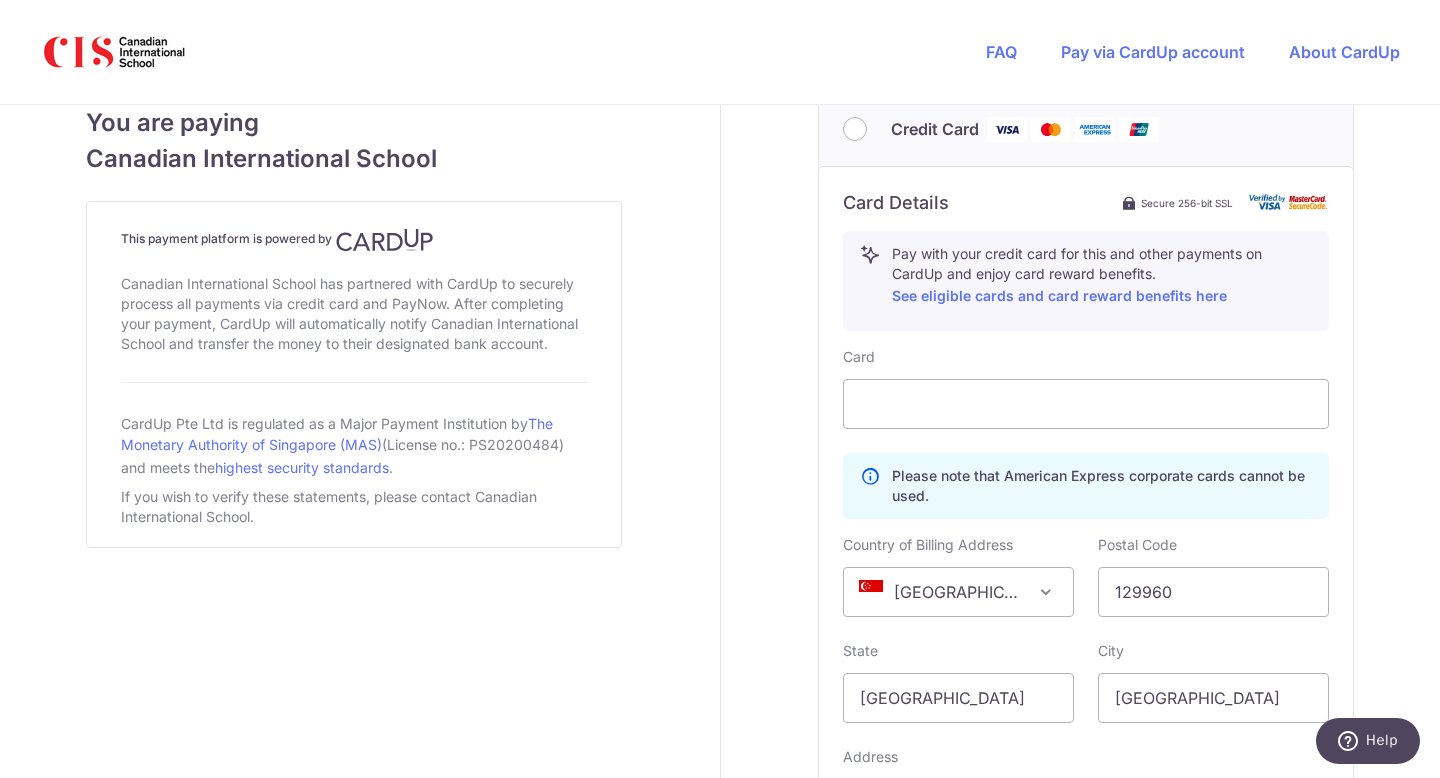 click on "Payment details
Amount to Recipient
465.00
SGD
Payment reference
XING ENQI
Enter the invoice number or student's full name provided by your recipient to help them identify this payment.
Your details
First Name
Enqi
Last Name
[GEOGRAPHIC_DATA]
Email Address
[EMAIL_ADDRESS][DOMAIN_NAME]" at bounding box center [1087, 86] 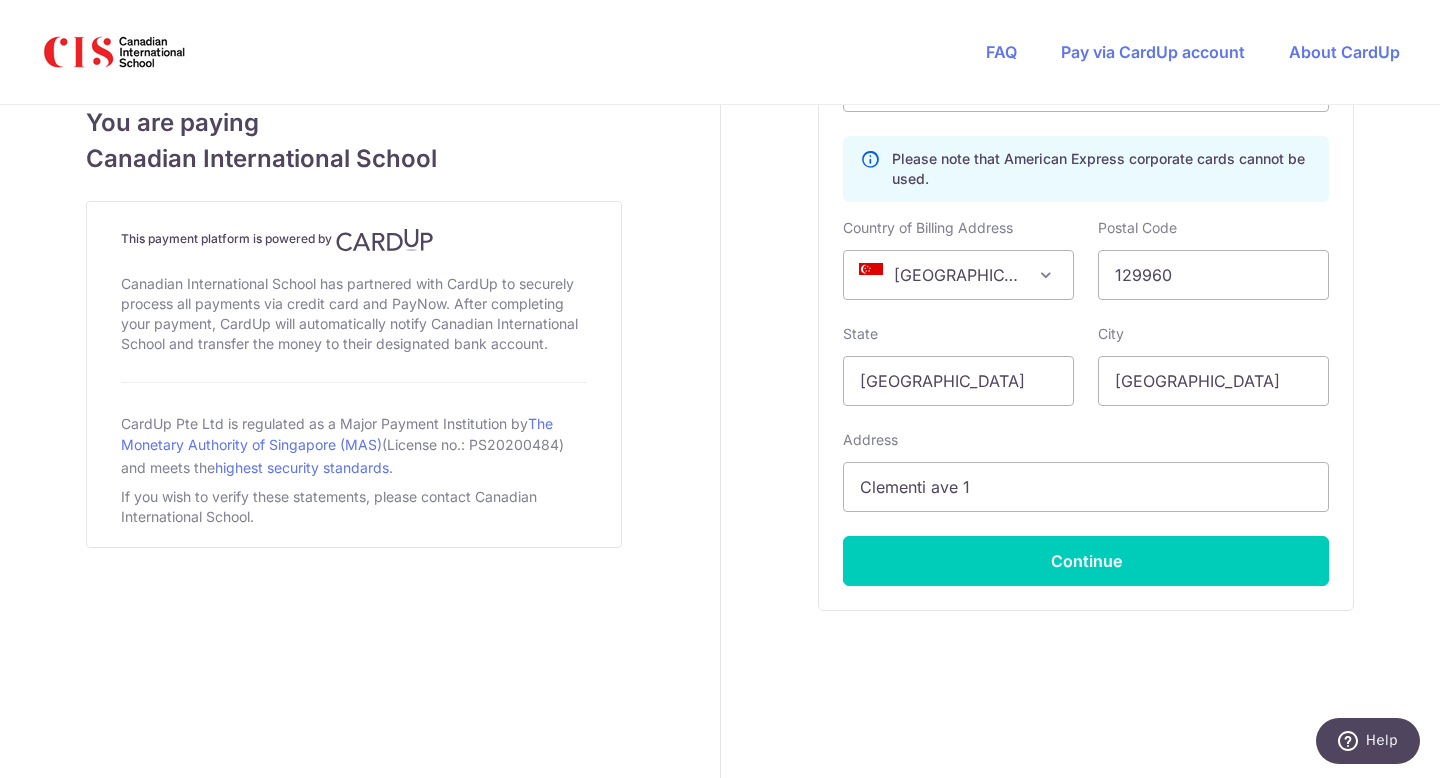 scroll, scrollTop: 1349, scrollLeft: 0, axis: vertical 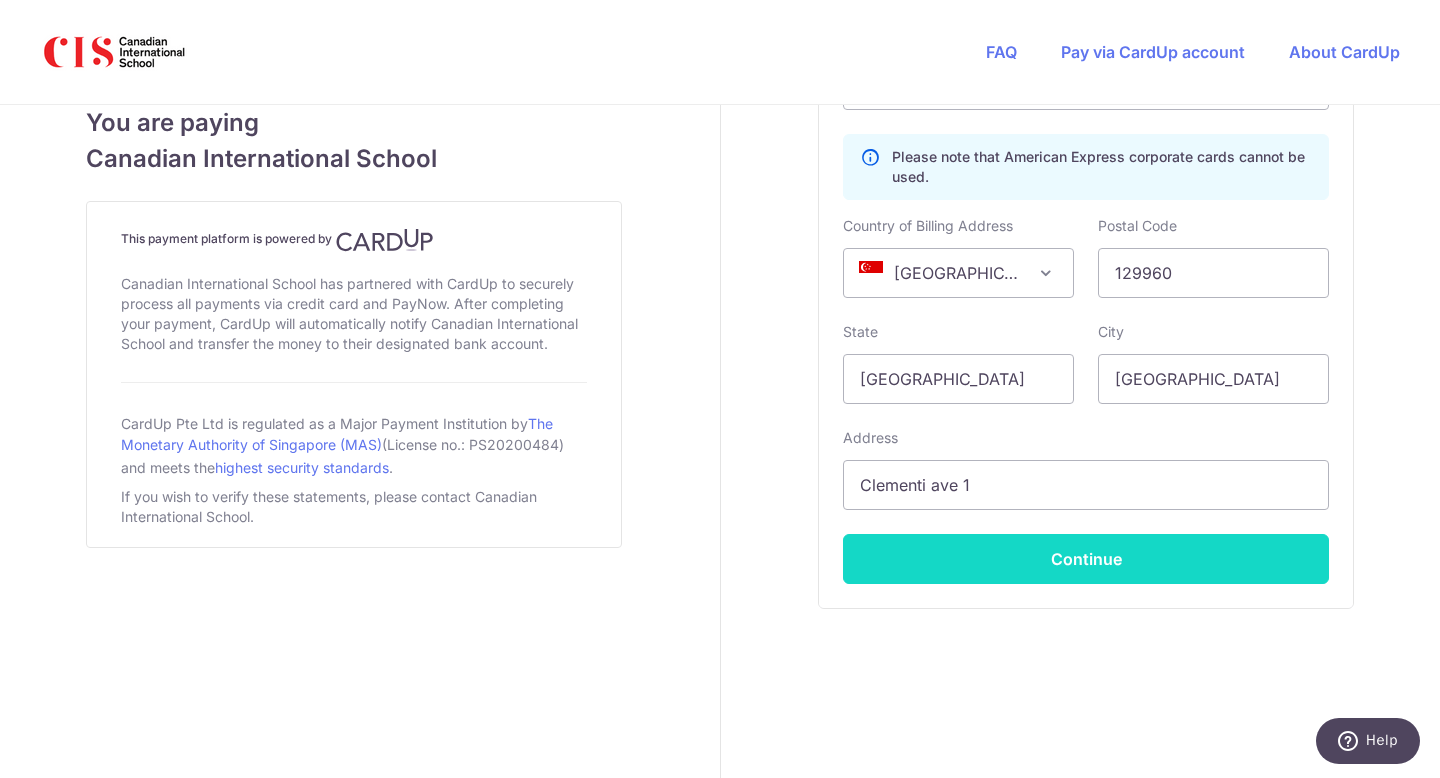 click on "Continue" at bounding box center [1086, 559] 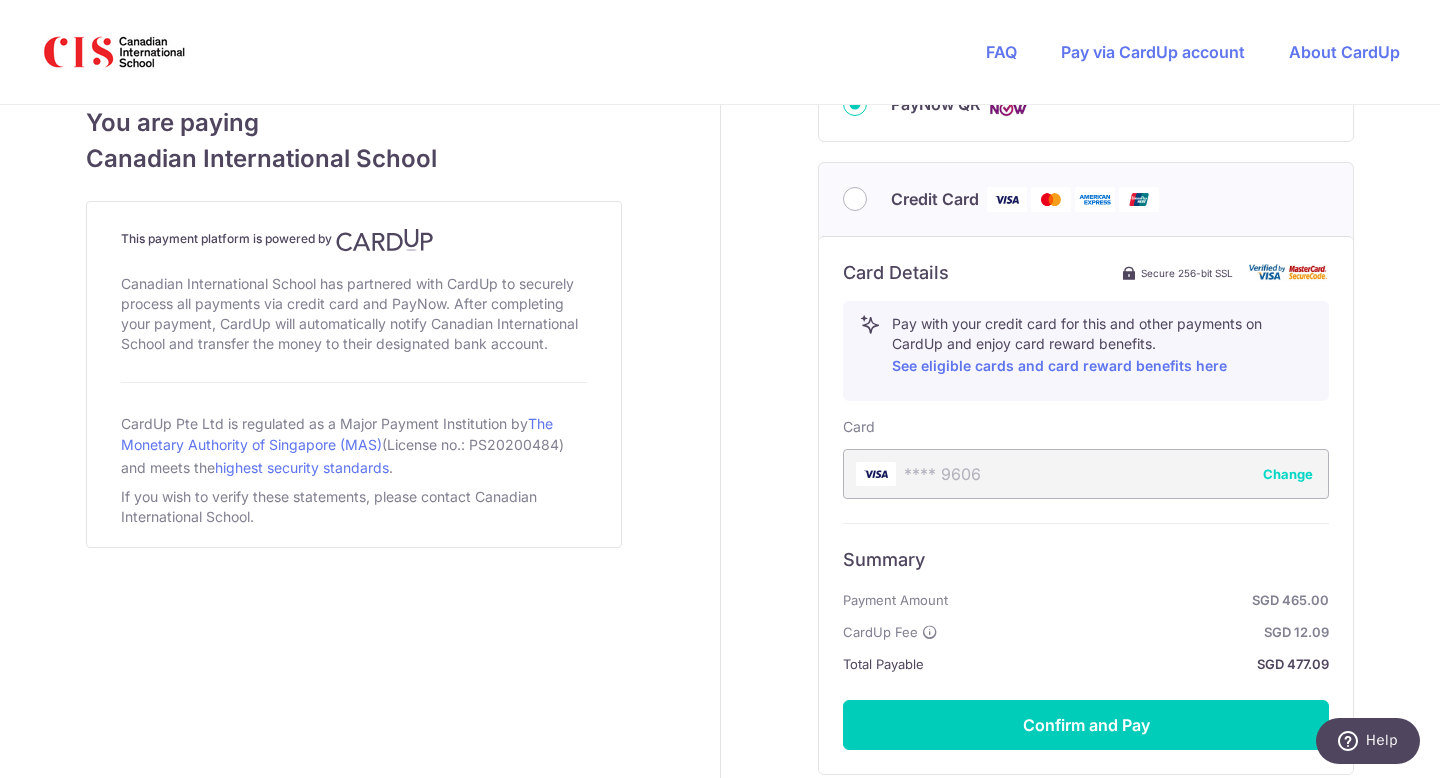 scroll, scrollTop: 1087, scrollLeft: 0, axis: vertical 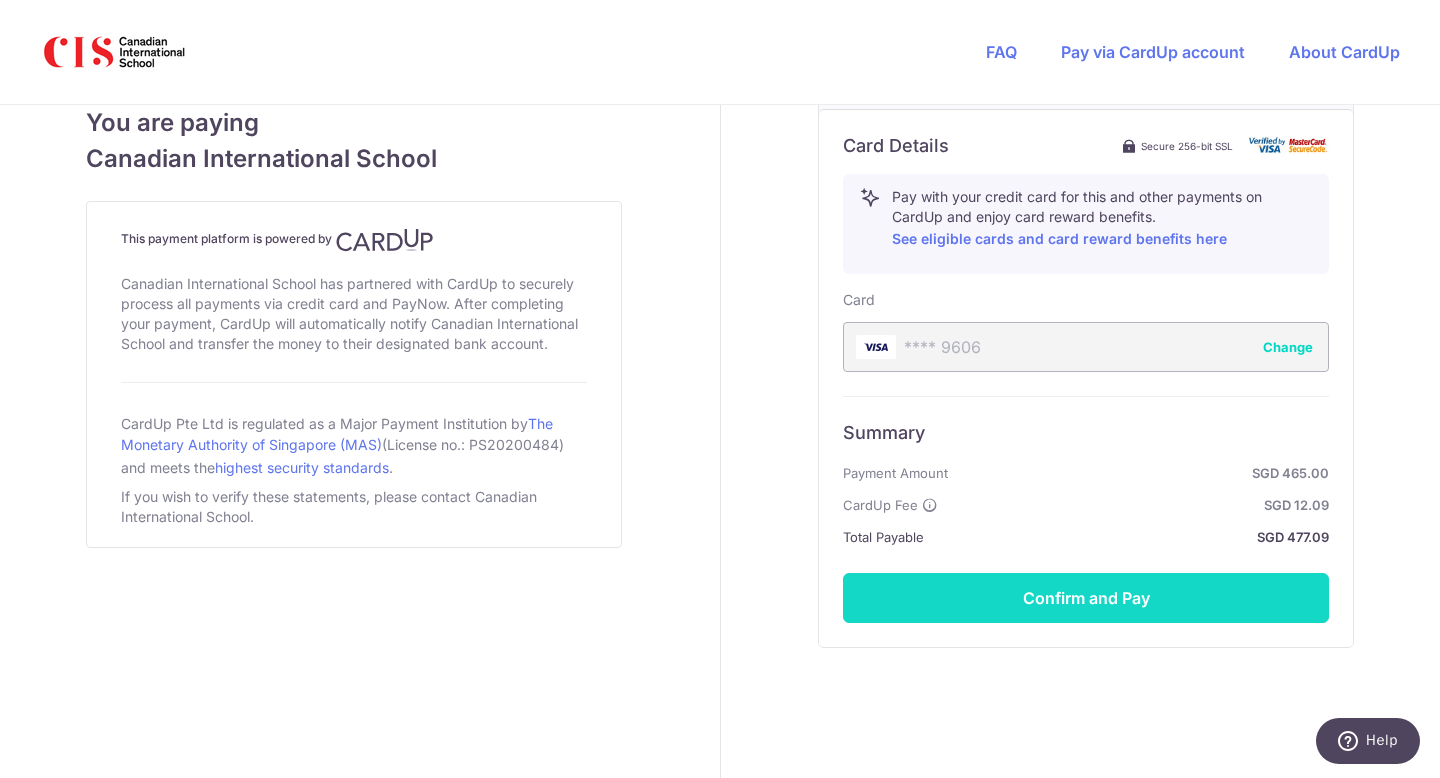 click on "Confirm and Pay" at bounding box center (1086, 598) 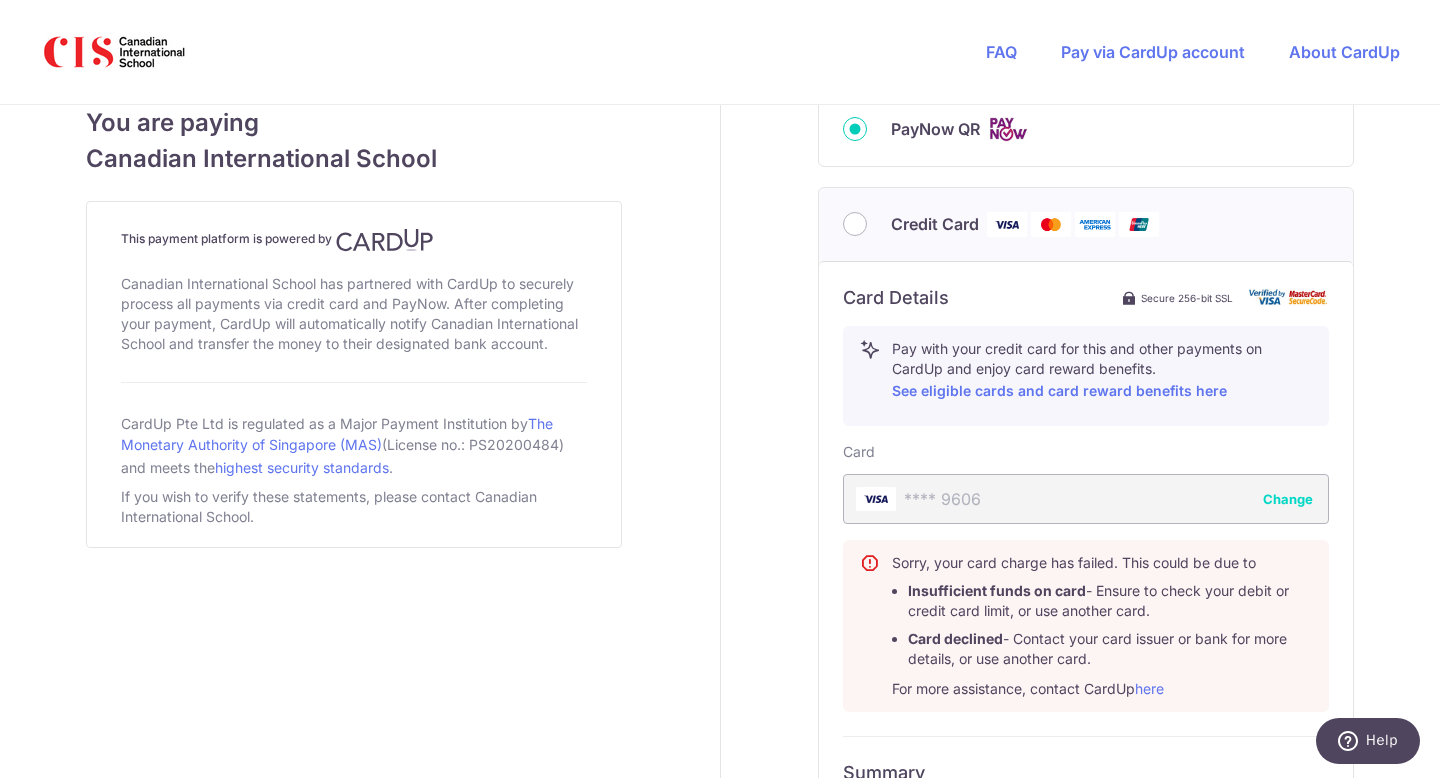 scroll, scrollTop: 932, scrollLeft: 0, axis: vertical 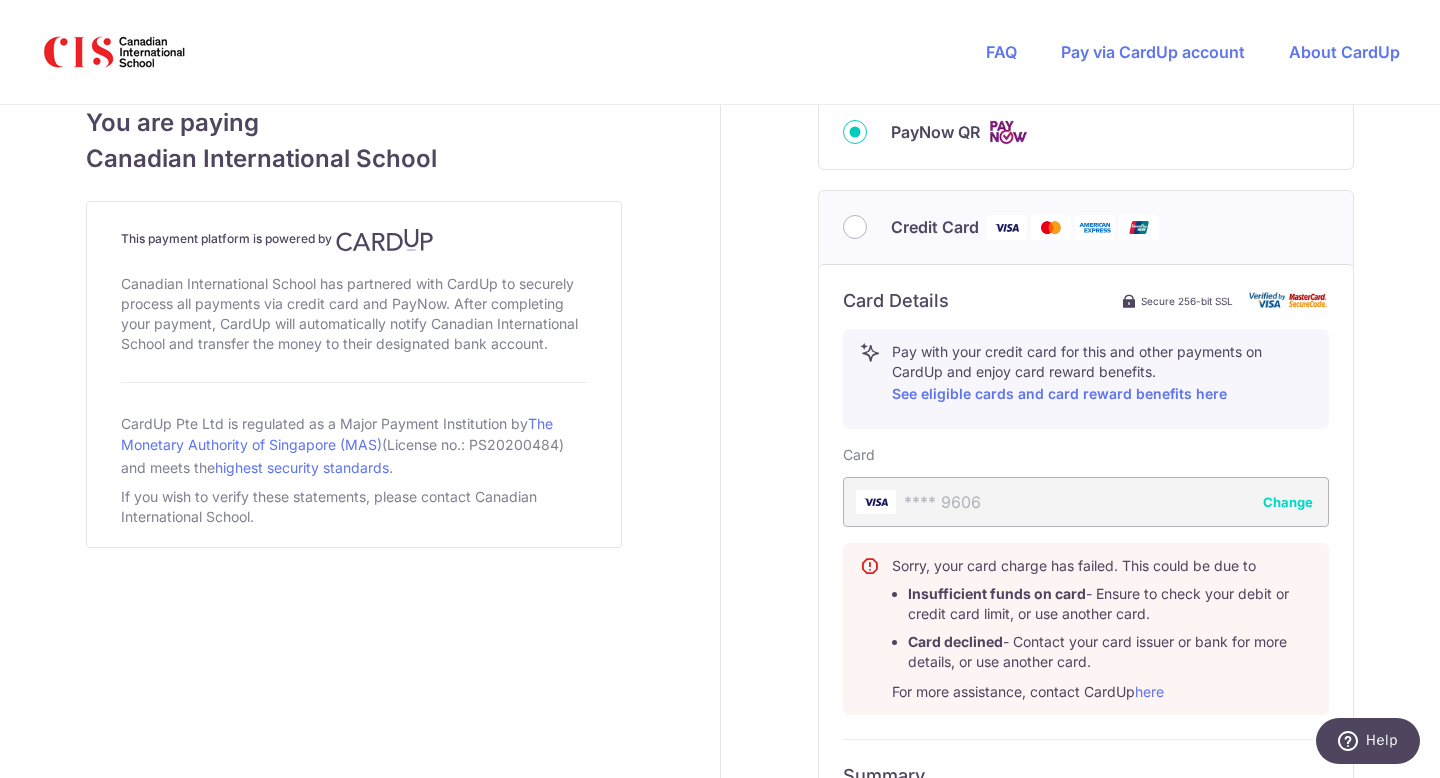 click on "PayNow QR" at bounding box center [1086, 132] 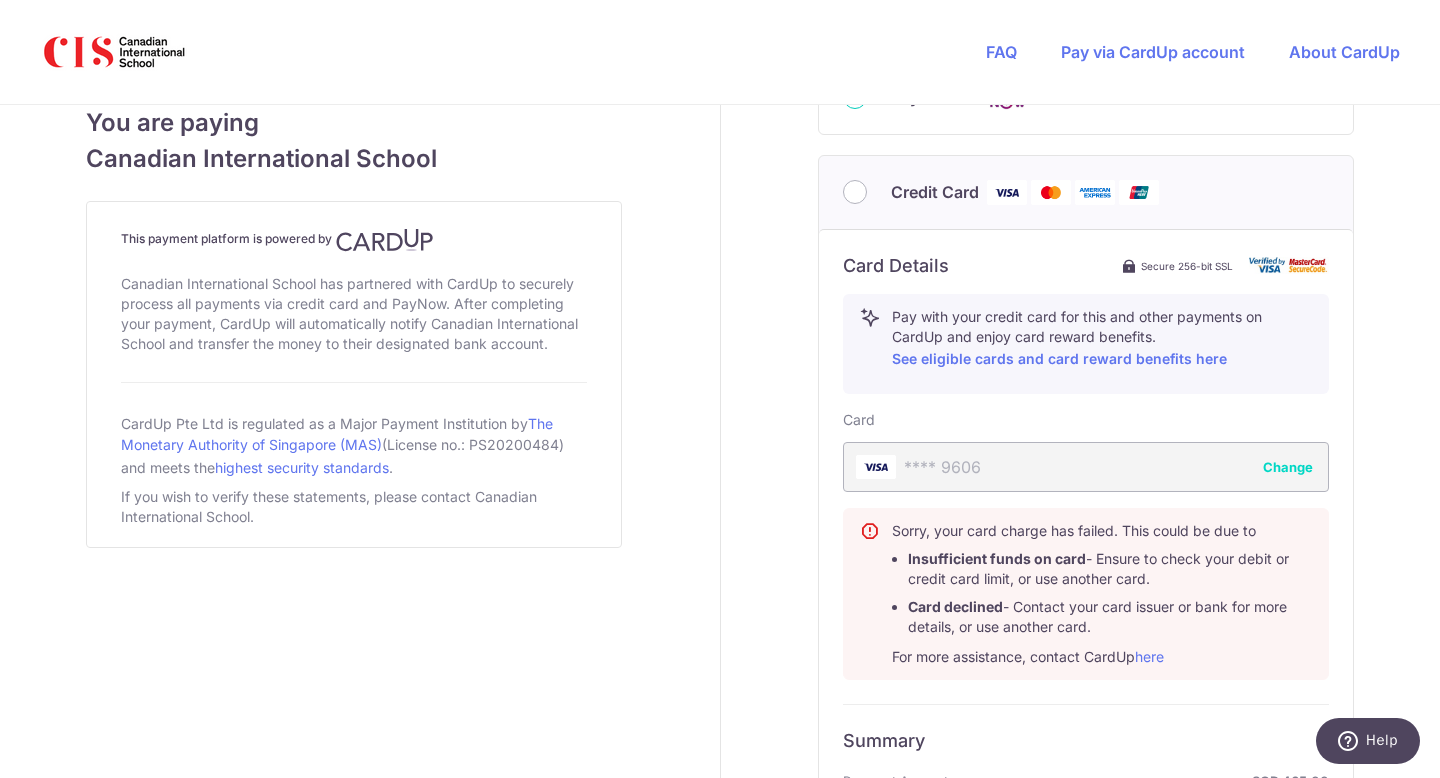 click on "Credit Card" at bounding box center (935, 192) 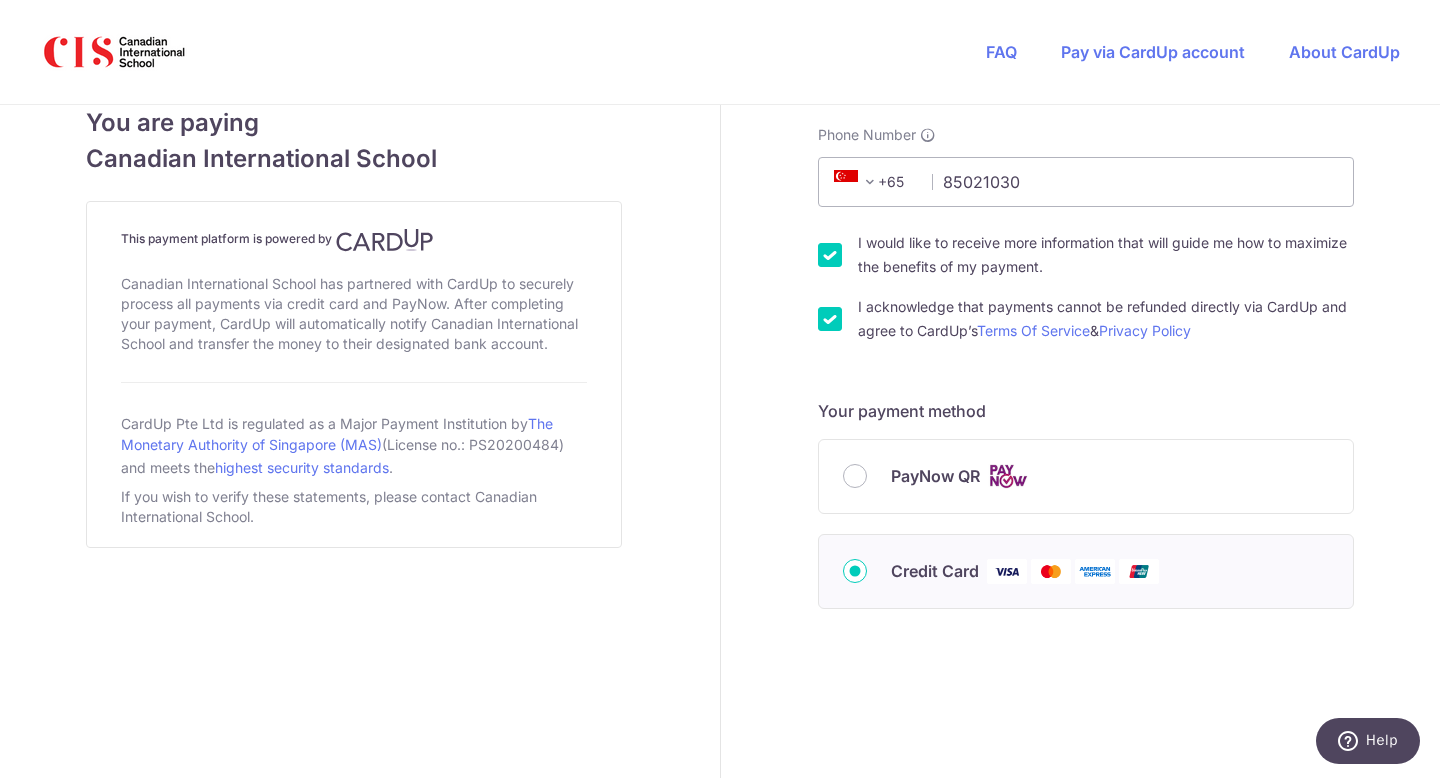 scroll, scrollTop: 566, scrollLeft: 0, axis: vertical 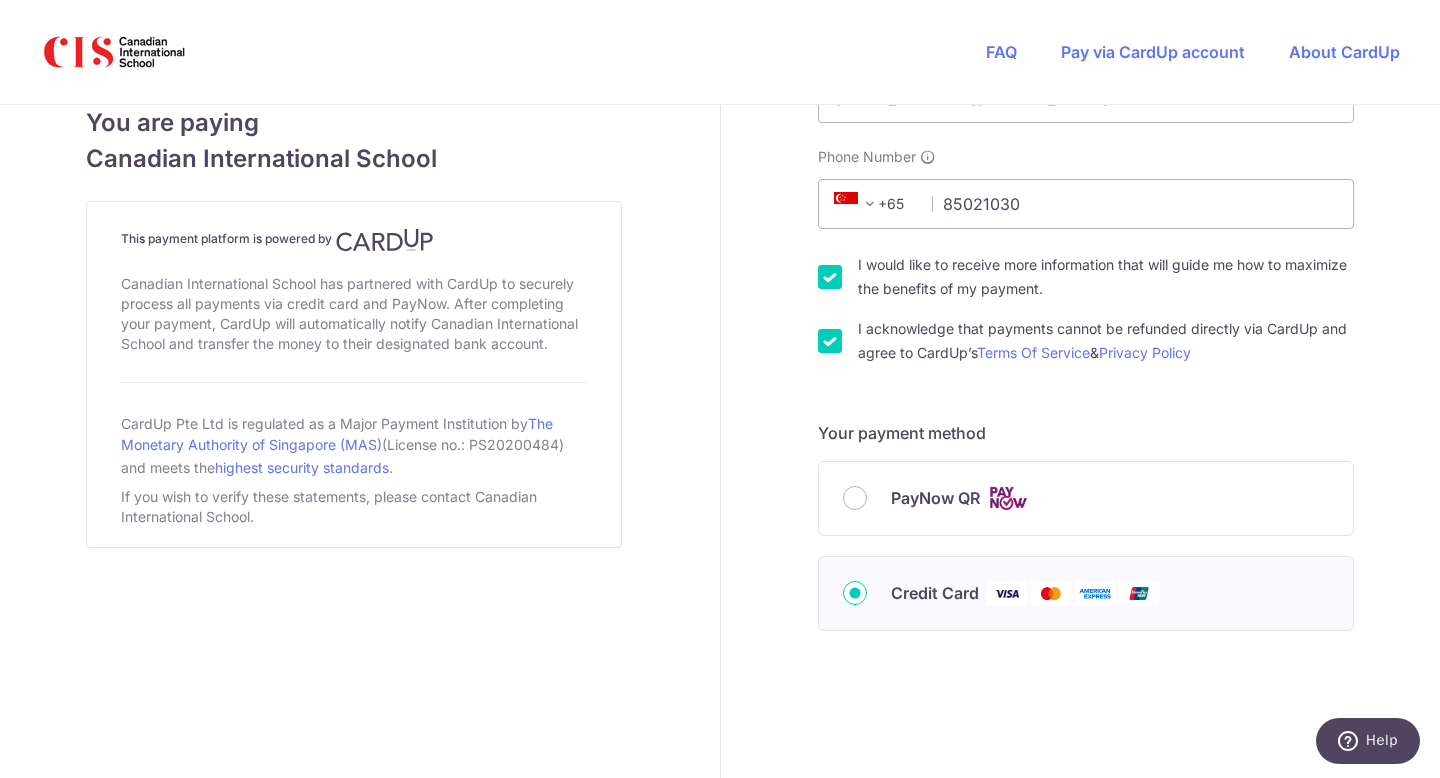 click on "PayNow QR" at bounding box center (935, 498) 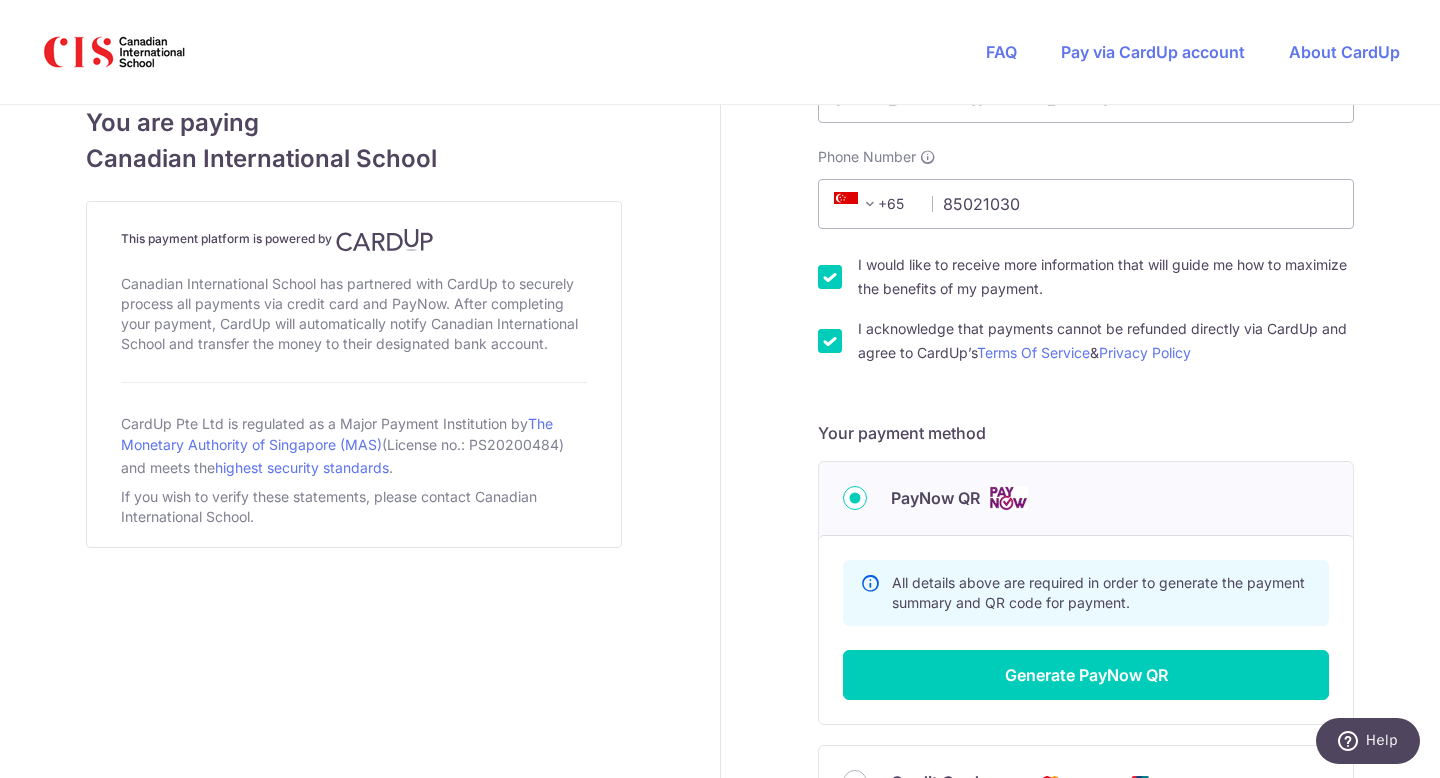 scroll, scrollTop: 638, scrollLeft: 0, axis: vertical 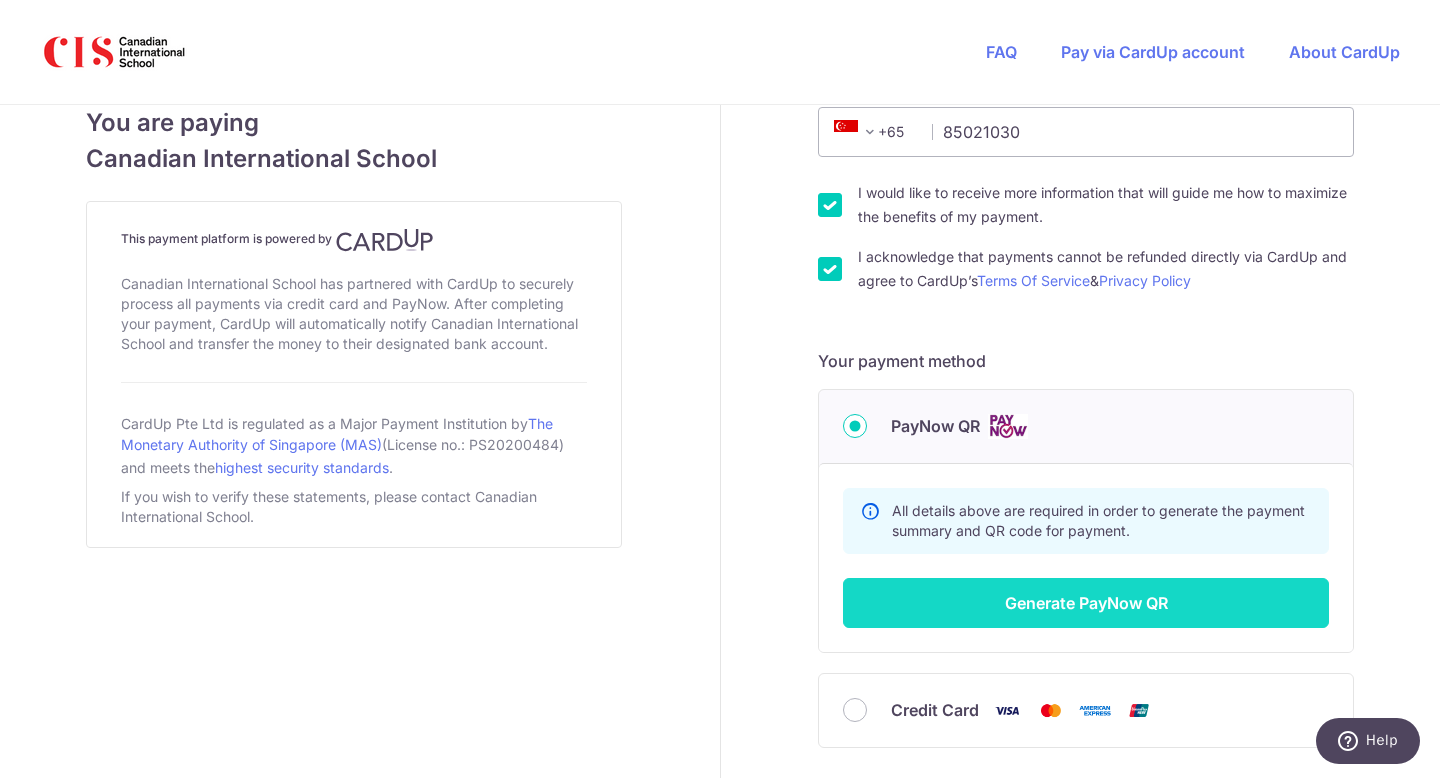 click on "Generate PayNow QR" at bounding box center [1086, 603] 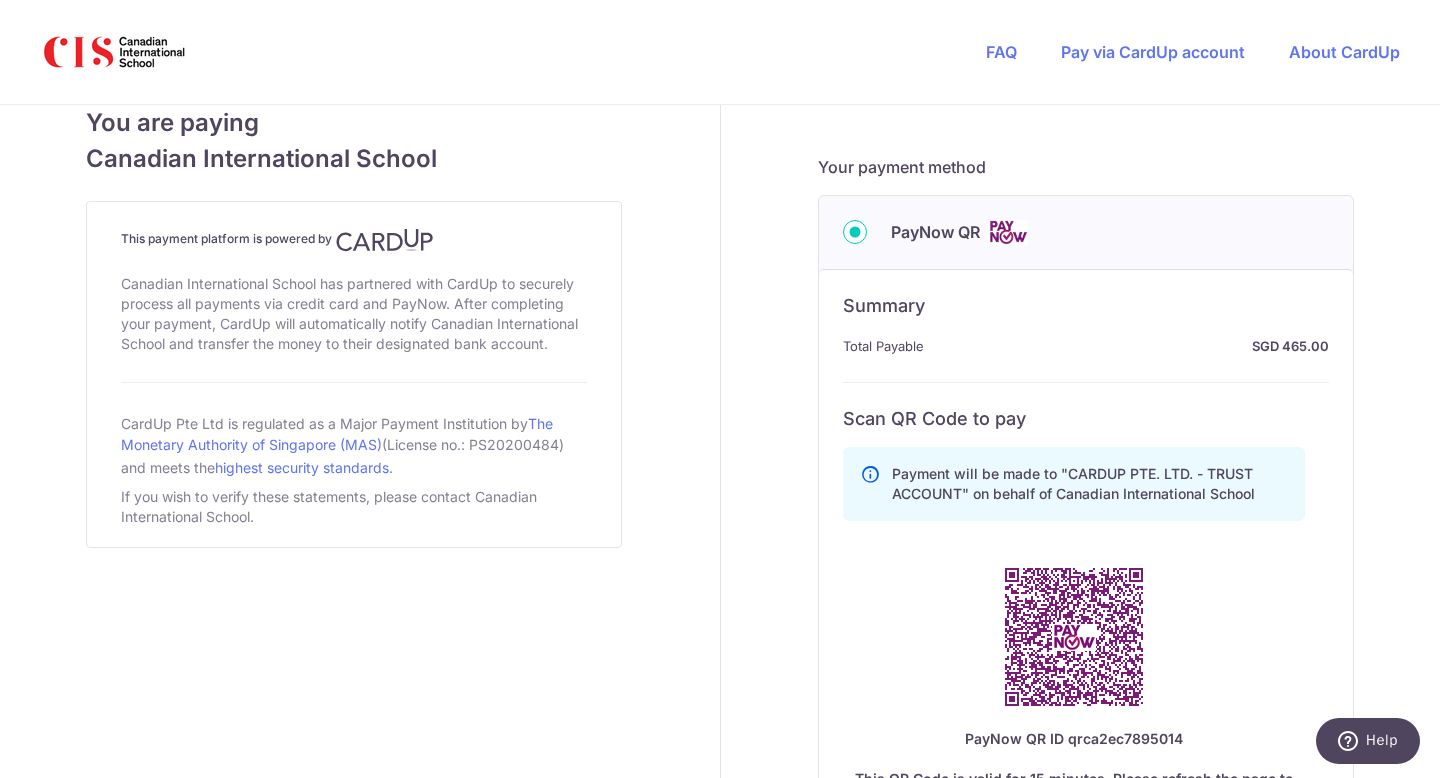 scroll, scrollTop: 916, scrollLeft: 0, axis: vertical 